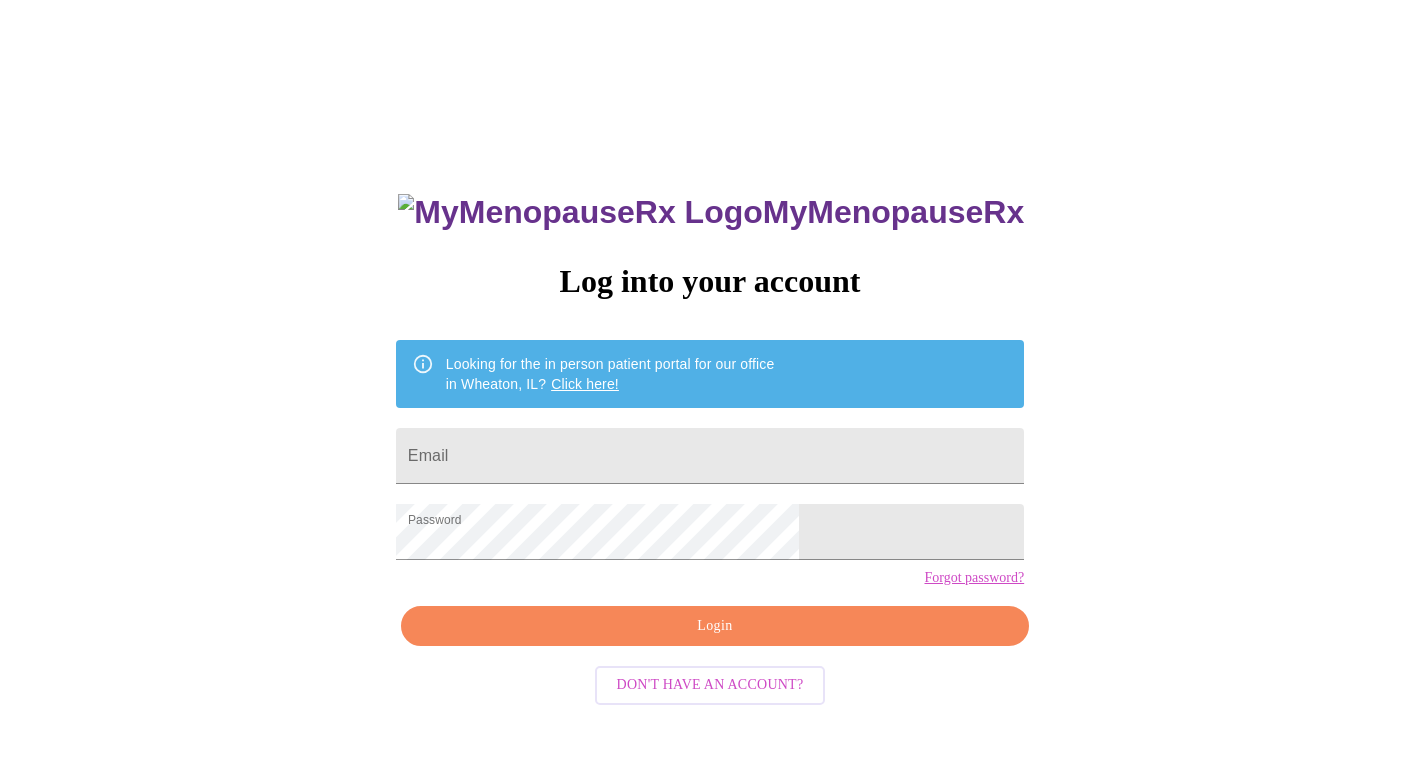 scroll, scrollTop: 0, scrollLeft: 0, axis: both 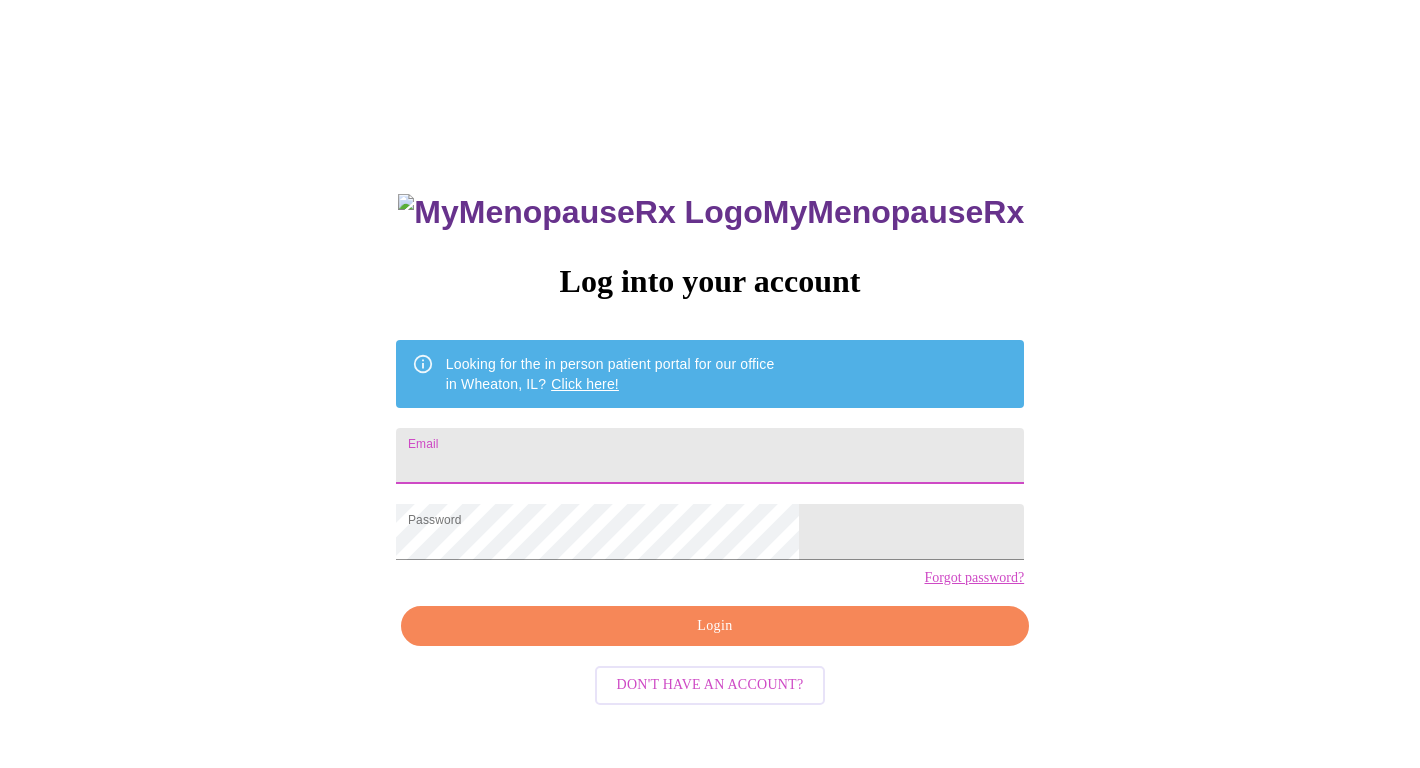 click on "Email" at bounding box center (710, 456) 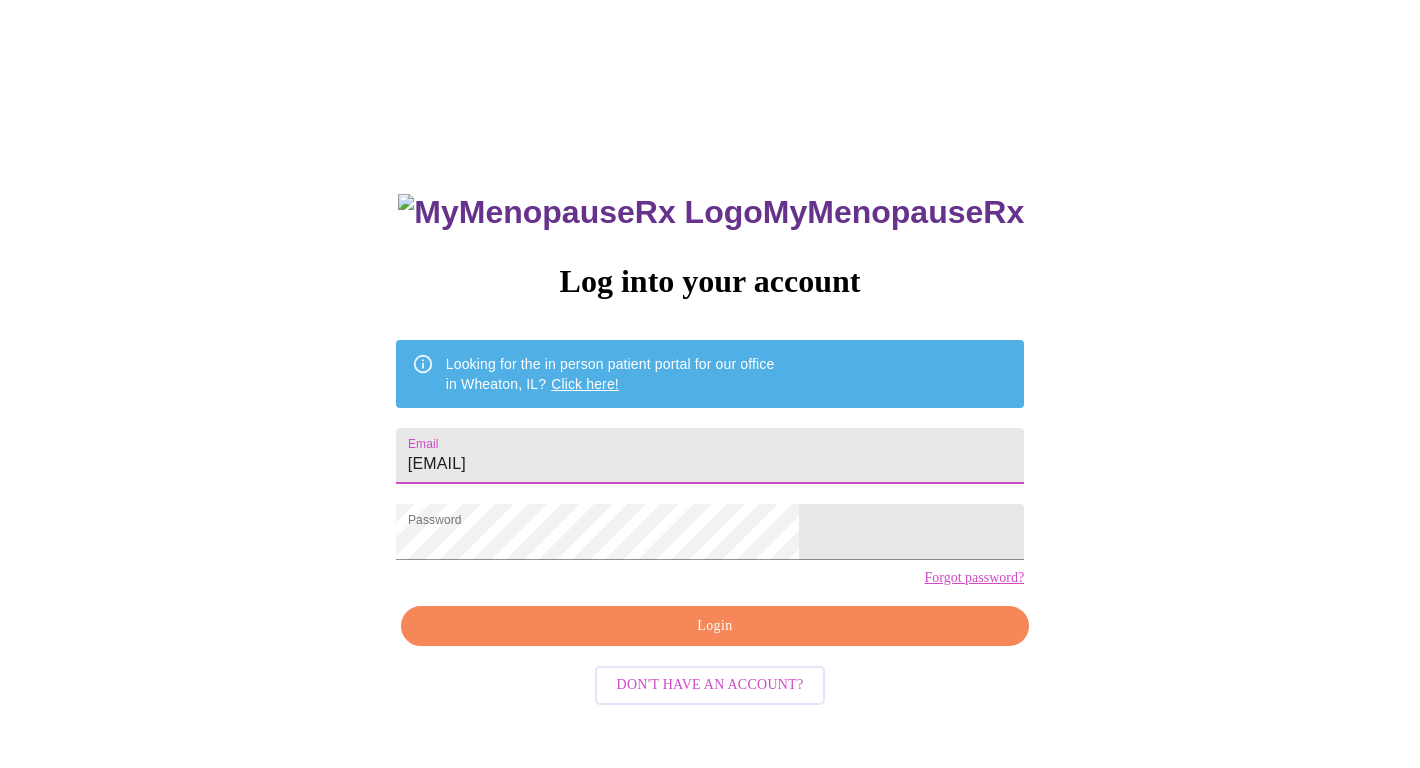 click on "Login" at bounding box center [715, 626] 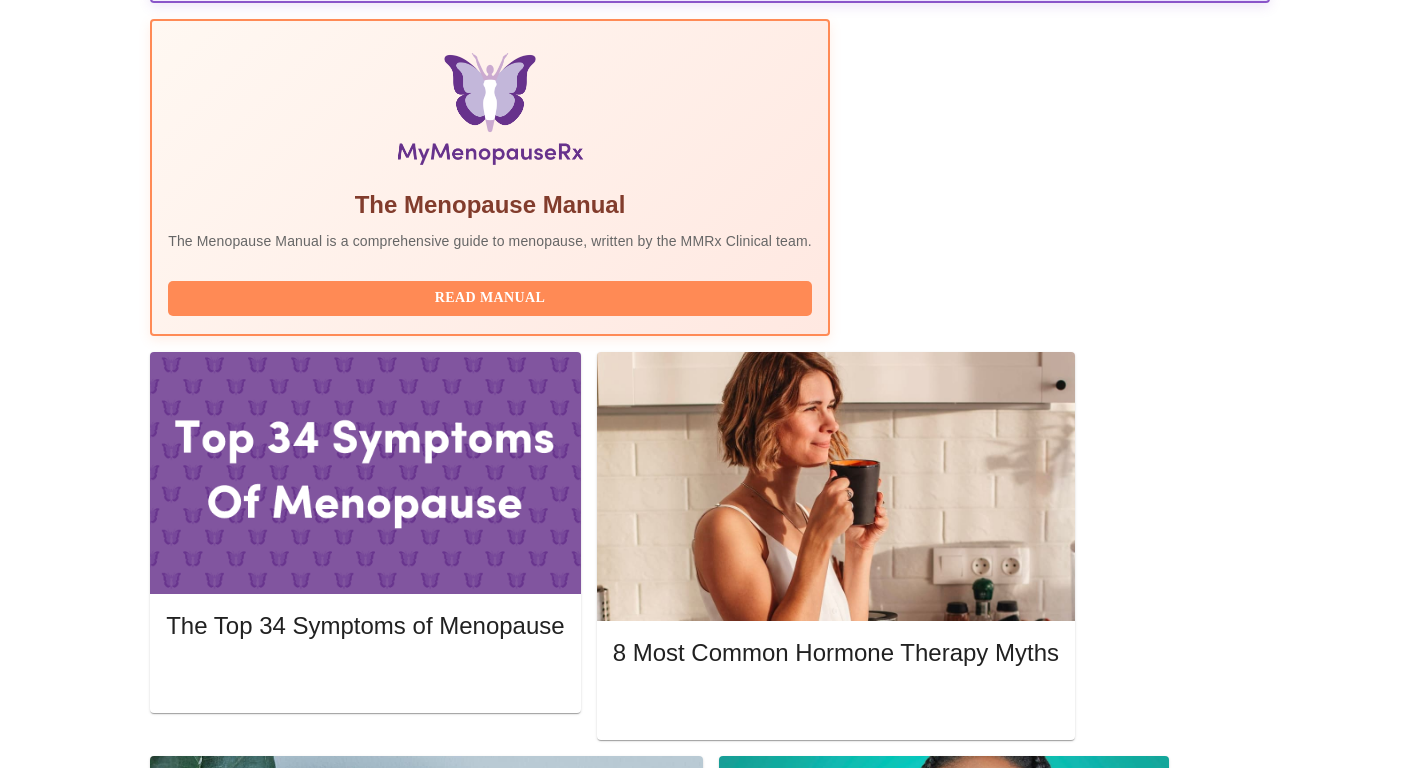 scroll, scrollTop: 628, scrollLeft: 0, axis: vertical 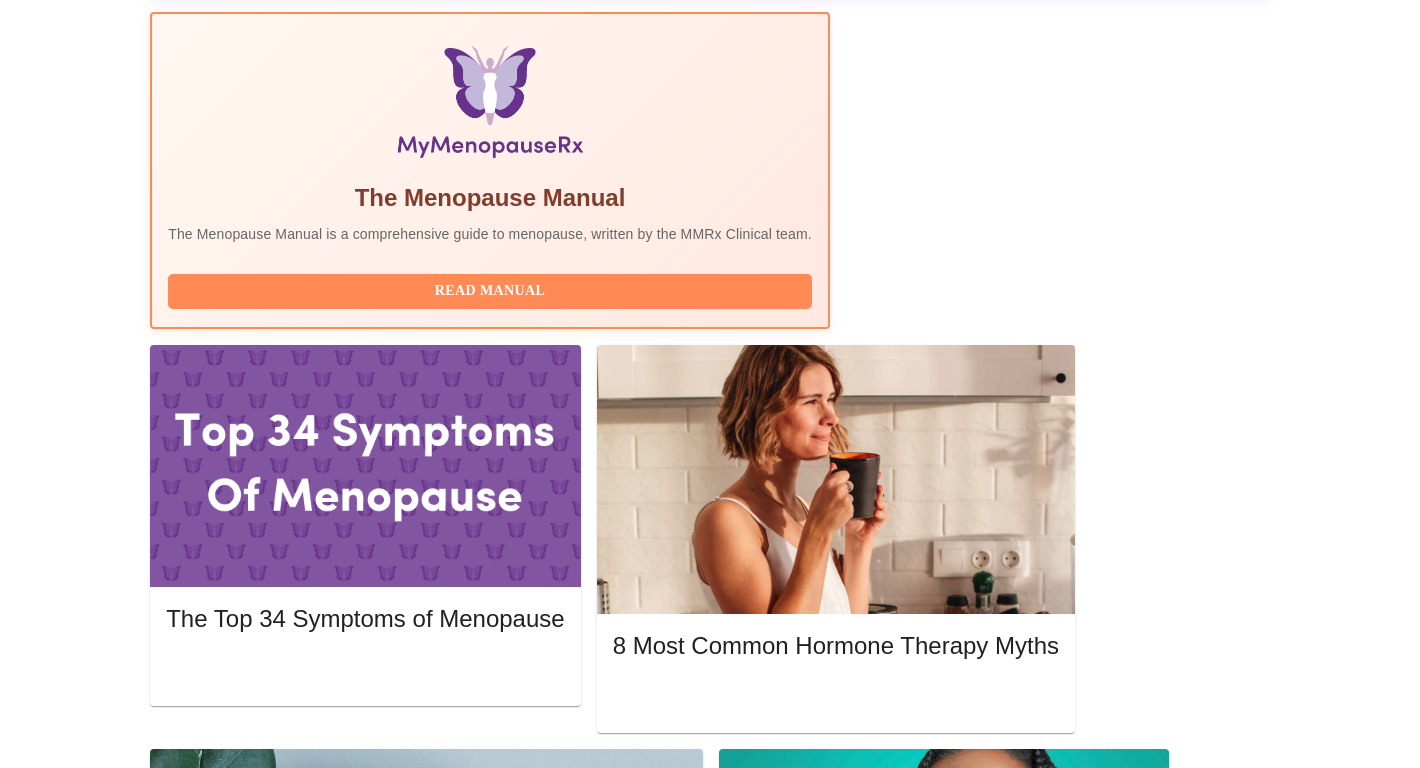 click 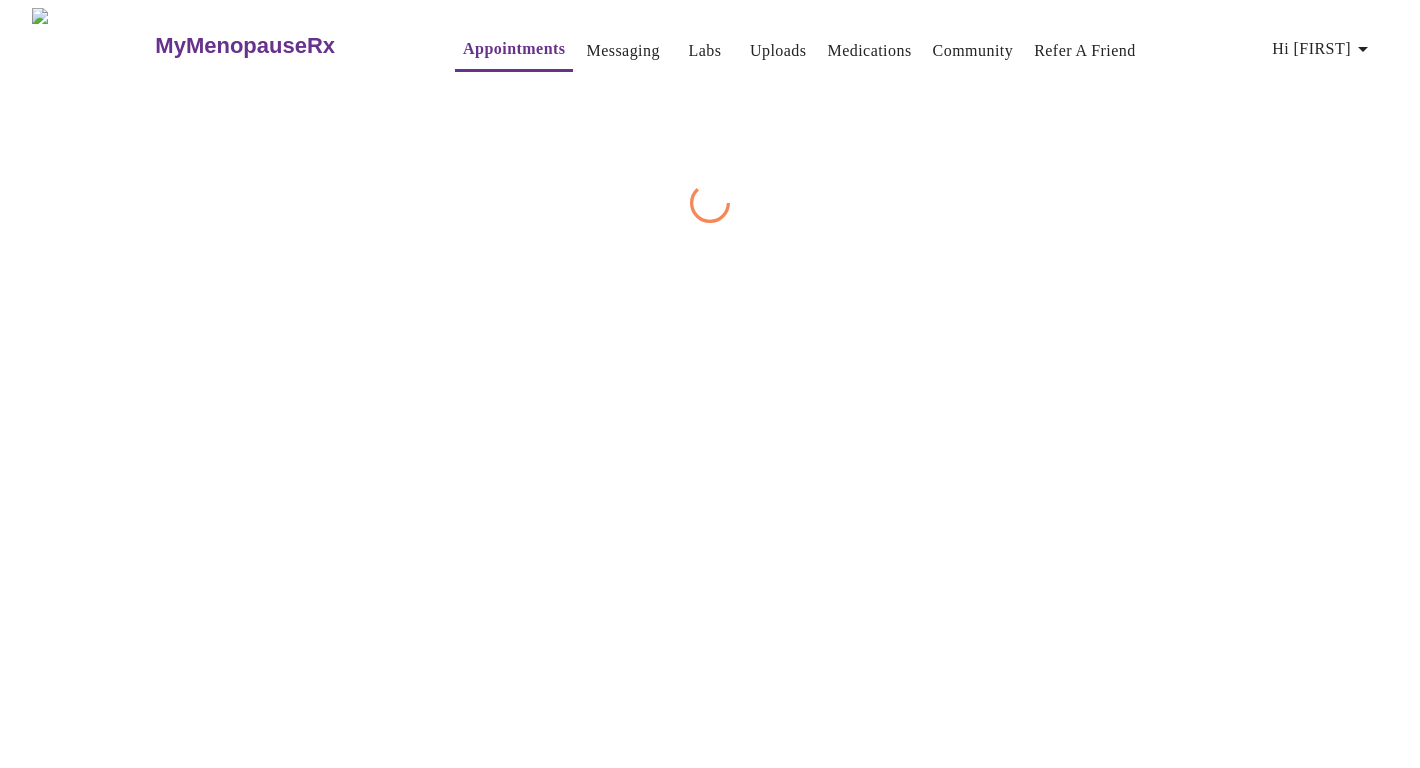 scroll, scrollTop: 0, scrollLeft: 0, axis: both 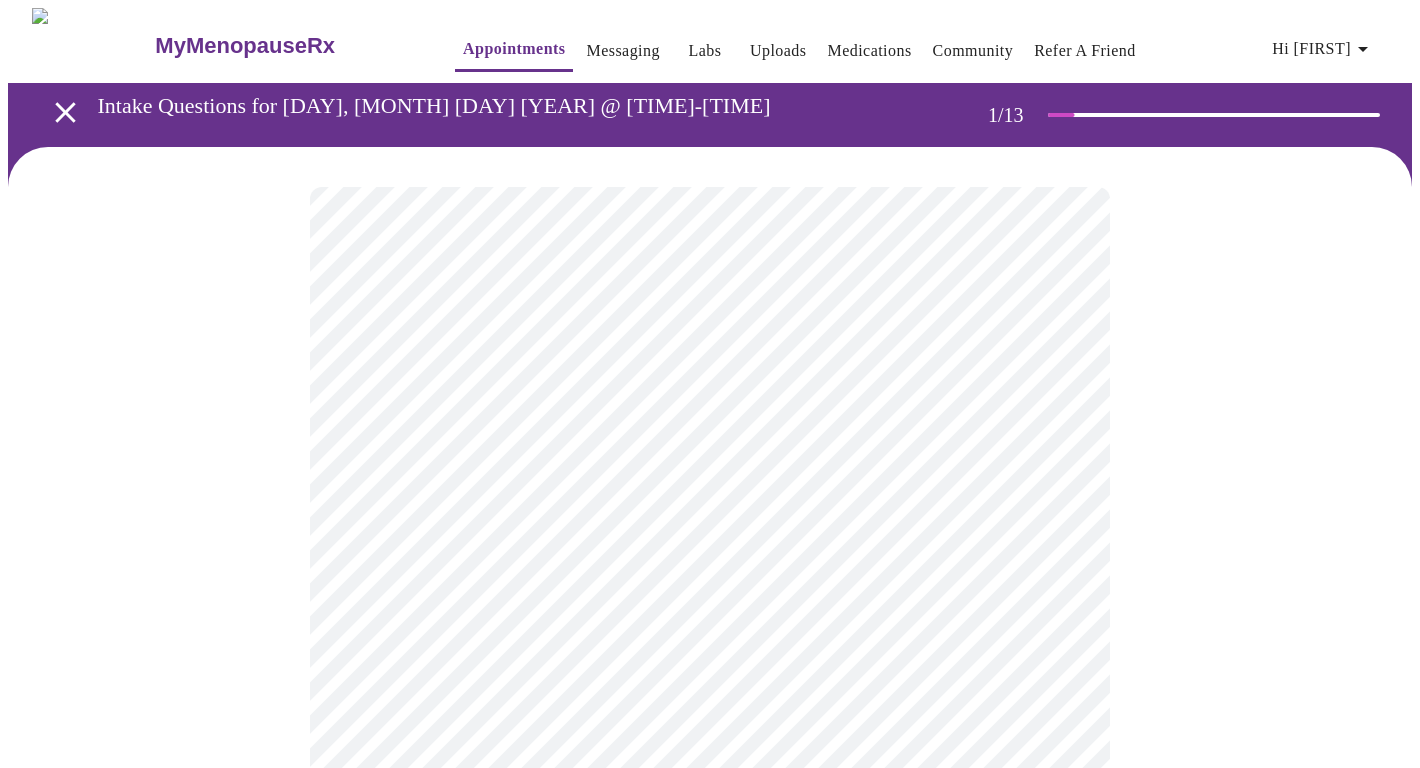 click on "MyMenopauseRx Appointments Messaging Labs Uploads Medications Community Refer a Friend Hi [FIRST]   Intake Questions for [DAY], [MONTH] [DAY] [YEAR] @ [TIME]-[TIME] [TIMEZONE] 1  /  13 Settings Billing Invoices Log out" at bounding box center [710, 921] 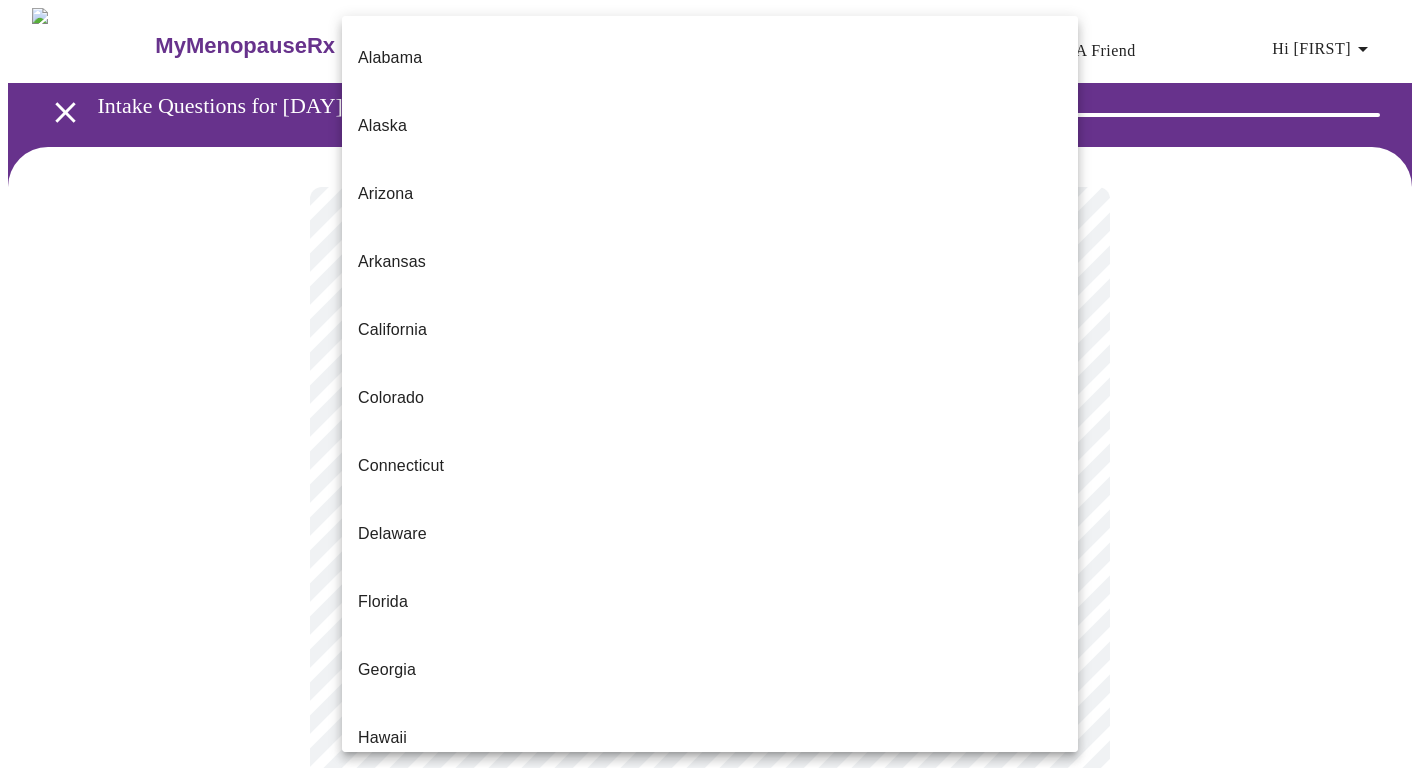 click on "Illinois" at bounding box center (381, 874) 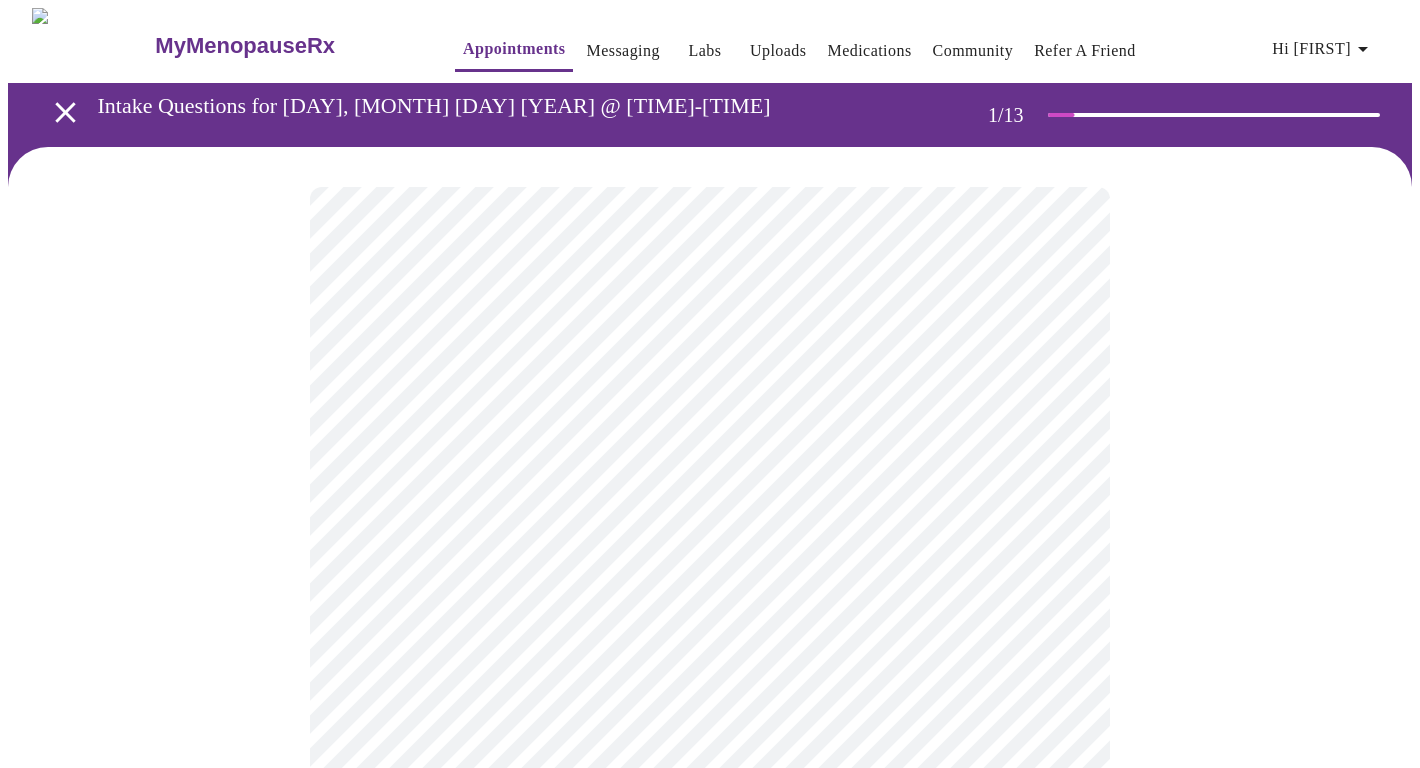 click on "MyMenopauseRx Appointments Messaging Labs Uploads Medications Community Refer a Friend Hi [FIRST]   Intake Questions for [DAY], [MONTH] [DAY] [YEAR] @ [TIME]-[TIME] [TIMEZONE] 1  /  13 Settings Billing Invoices Log out" at bounding box center [710, 915] 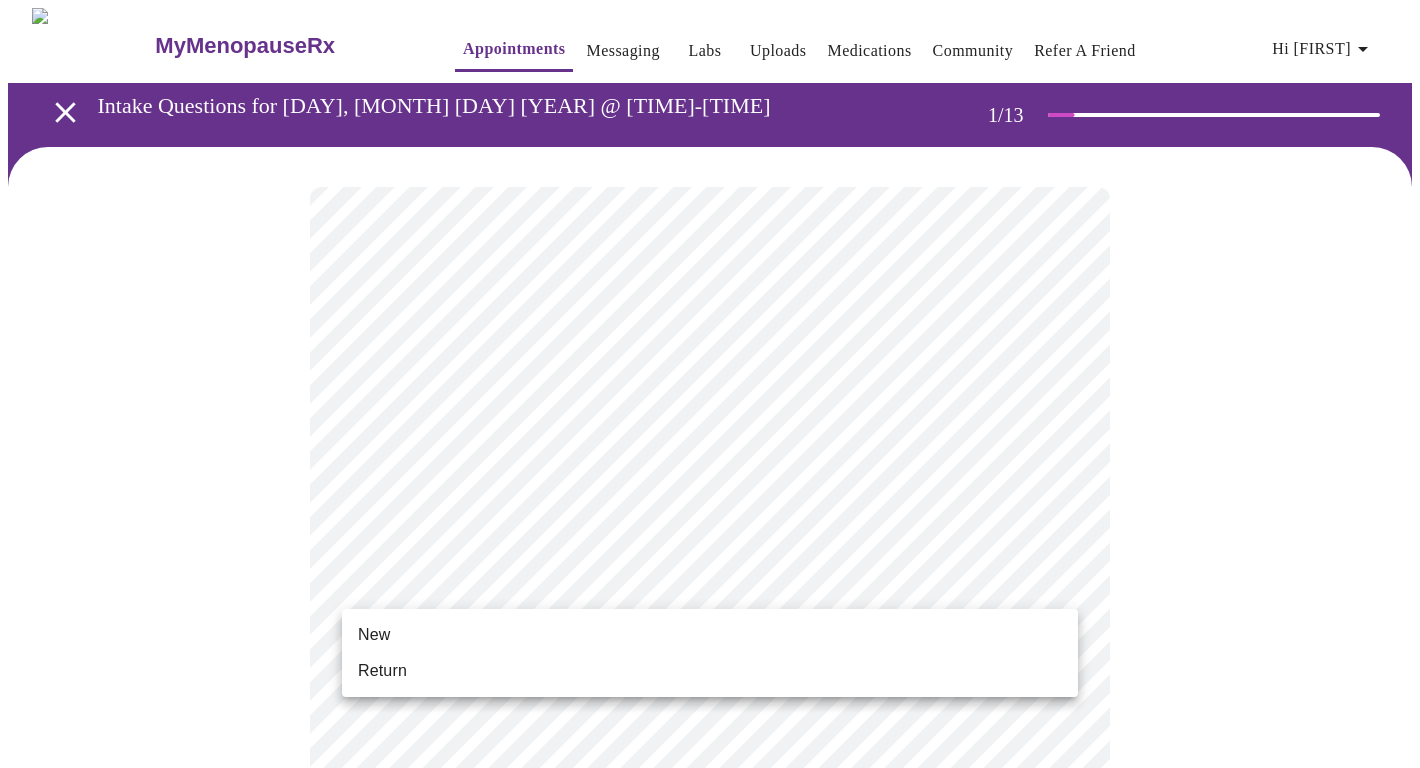 click on "Return" at bounding box center [710, 671] 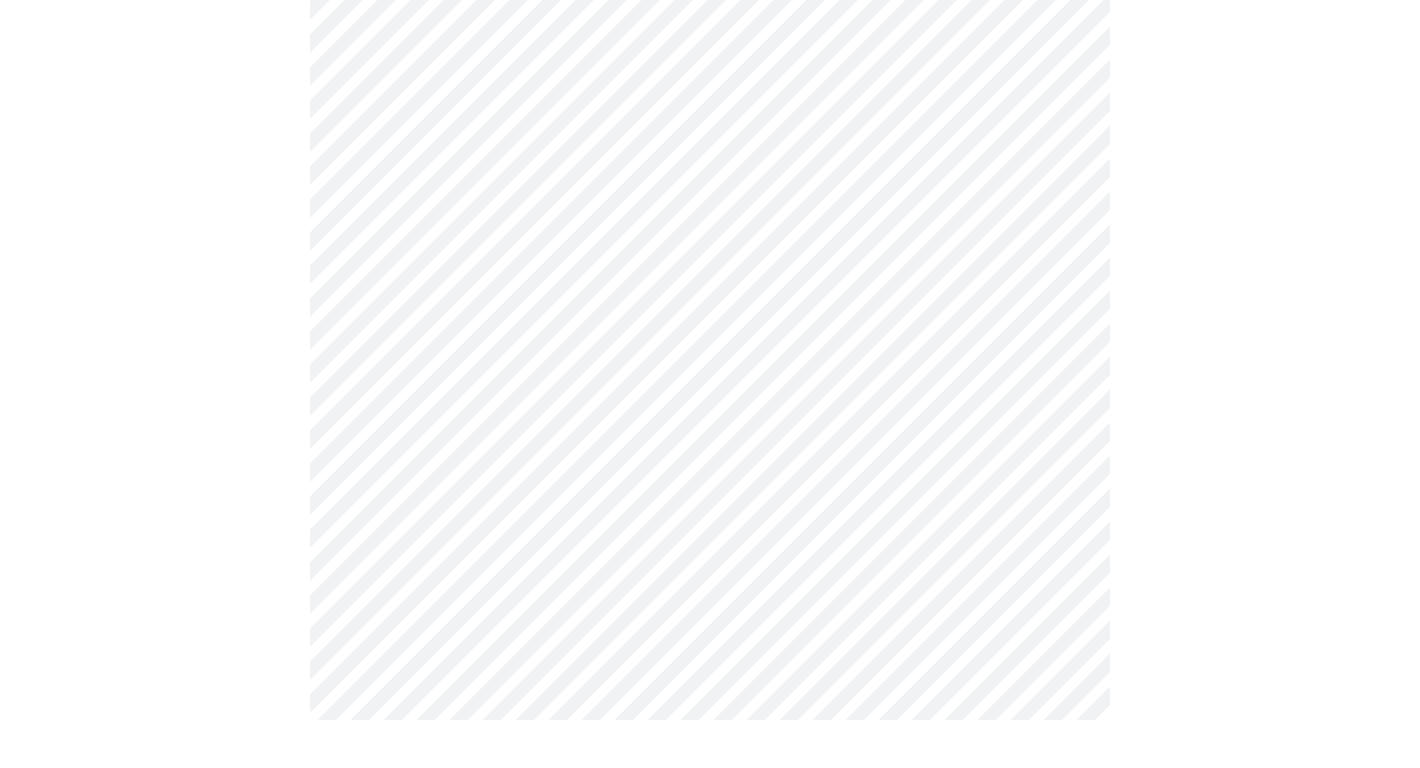 scroll, scrollTop: 0, scrollLeft: 0, axis: both 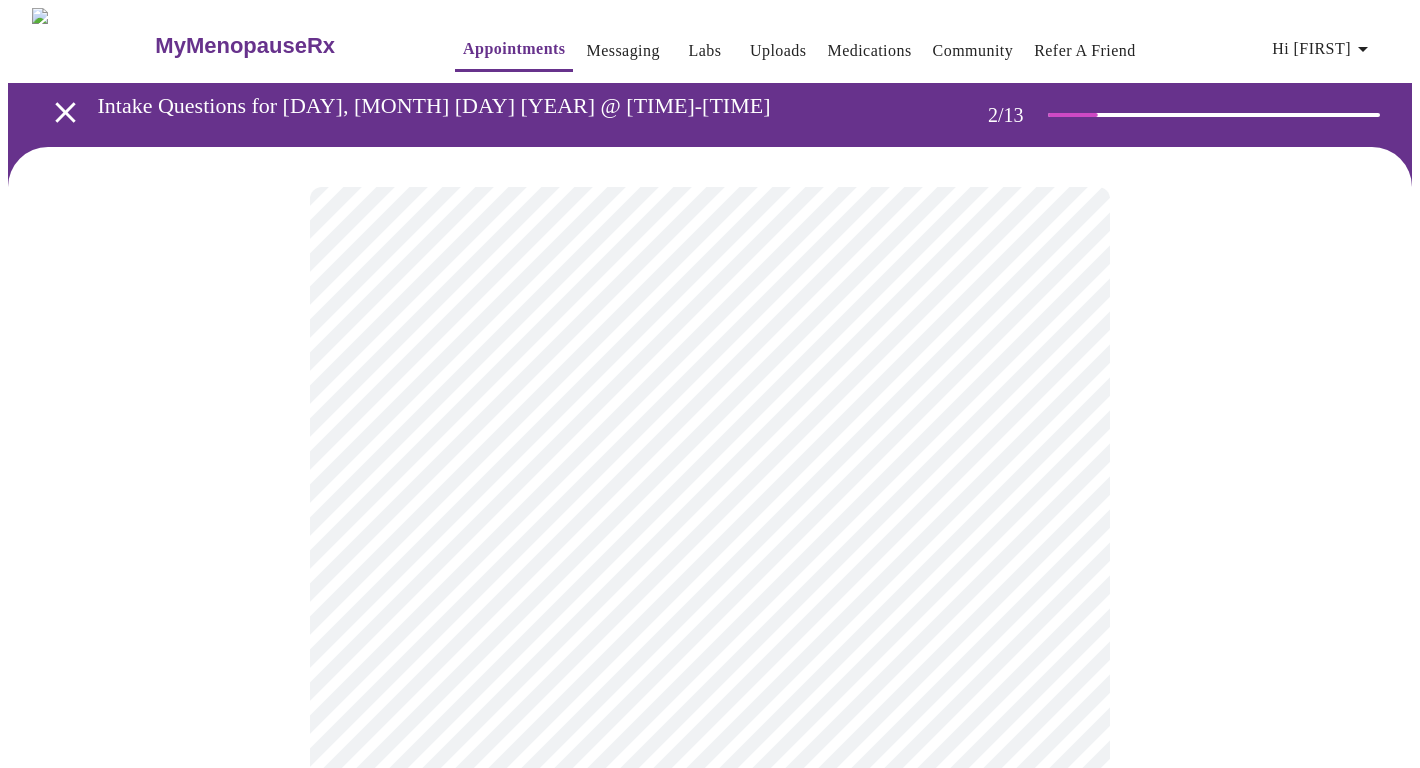click on "MyMenopauseRx Appointments Messaging Labs Uploads Medications Community Refer a Friend Hi [FIRST]   Intake Questions for [DAY], [MONTH] [DAY] [YEAR] @ [TIME]-[TIME] [TIMEZONE] 2  /  13 Settings Billing Invoices Log out" at bounding box center (710, 609) 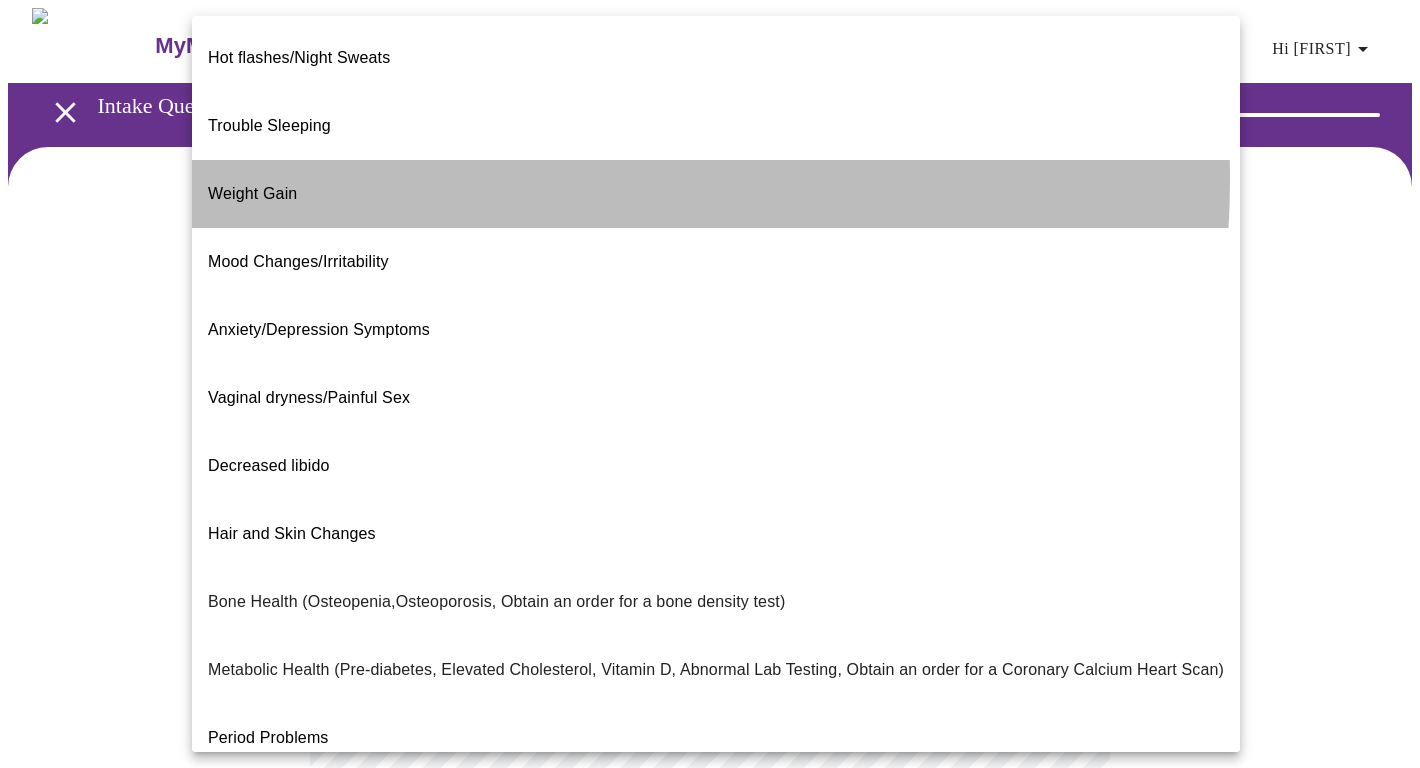 click on "Weight Gain" at bounding box center [716, 194] 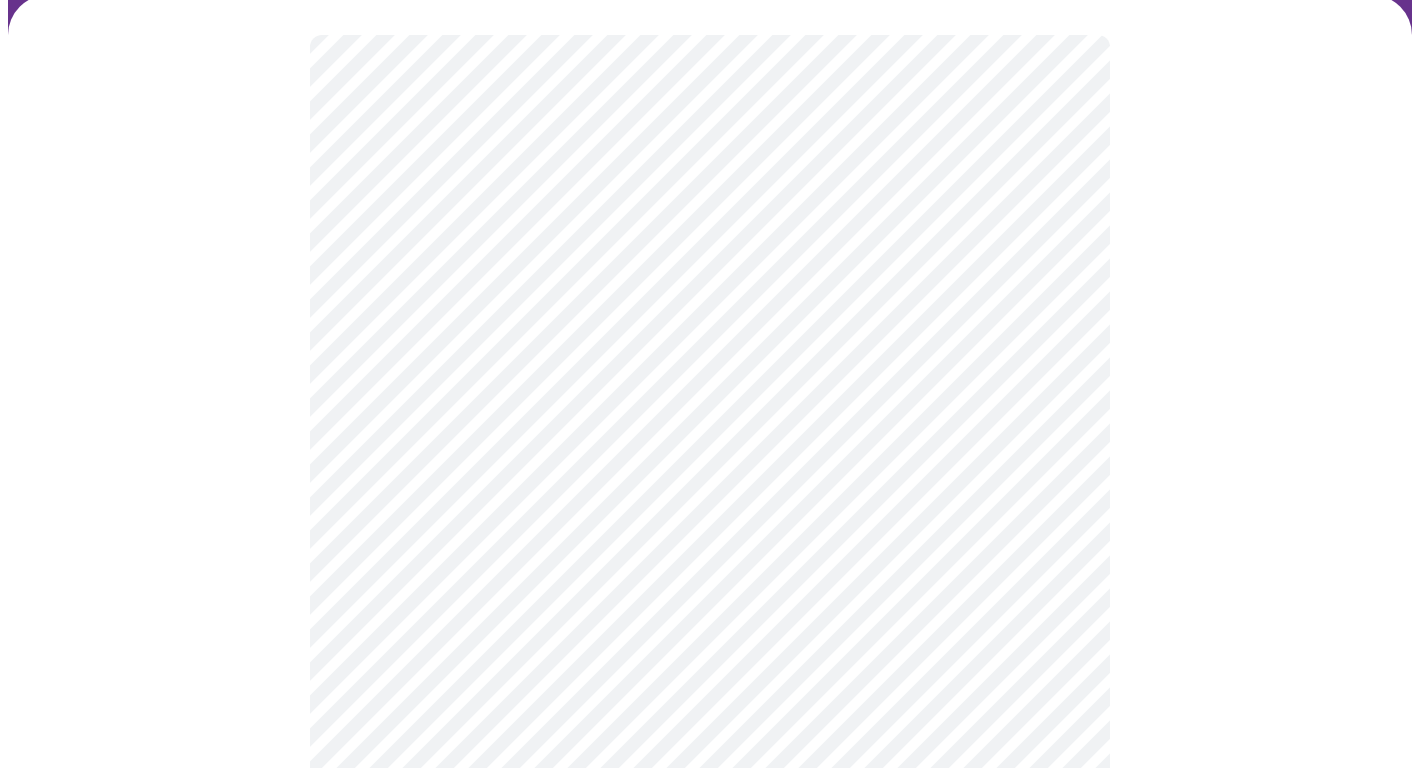 scroll, scrollTop: 165, scrollLeft: 0, axis: vertical 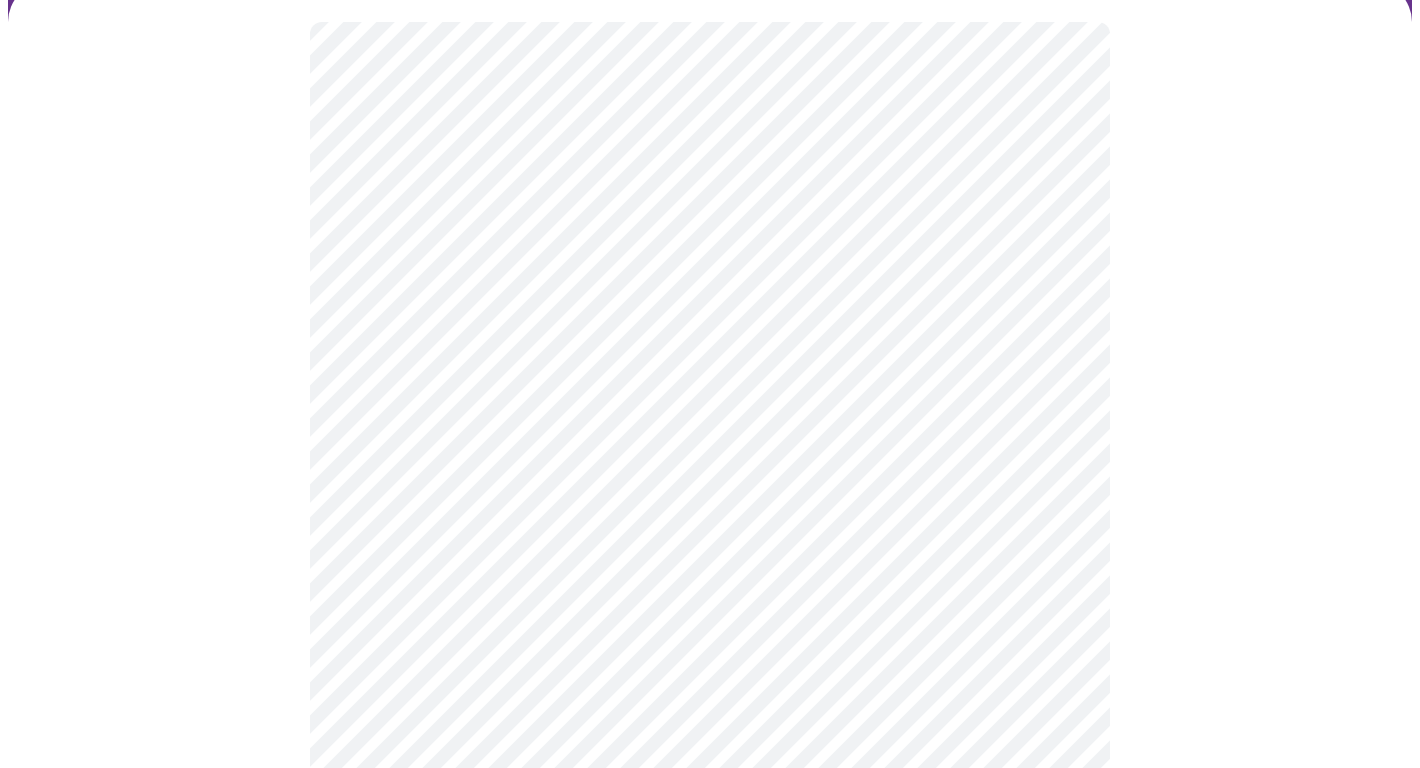 click on "MyMenopauseRx Appointments Messaging Labs Uploads Medications Community Refer a Friend Hi [FIRST]   Intake Questions for [DAY], [MONTH] [DAY] [YEAR] @ [TIME]-[TIME] [TIMEZONE] 2  /  13 Settings Billing Invoices Log out" at bounding box center [710, 438] 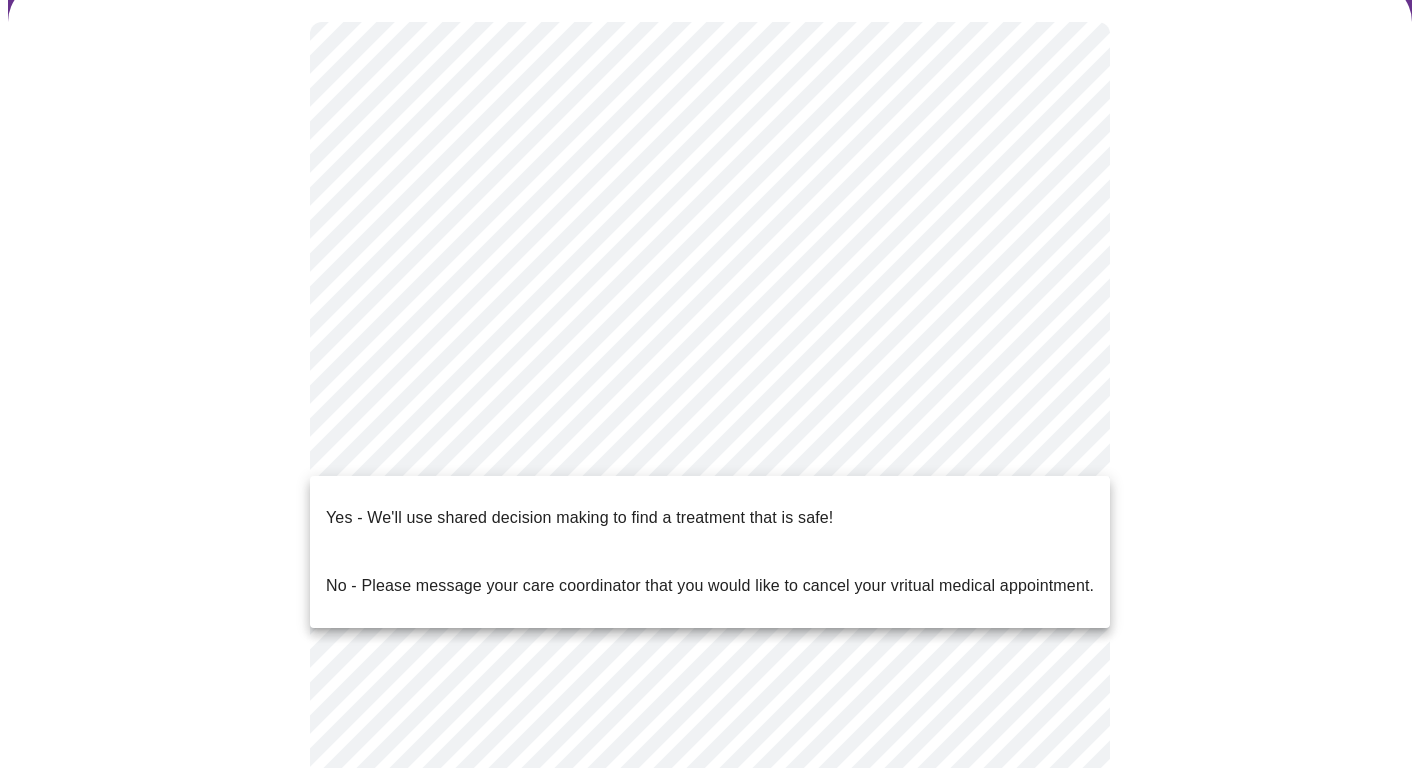 click on "No - Please message your care coordinator that you would like to cancel your vritual medical appointment." at bounding box center [710, 586] 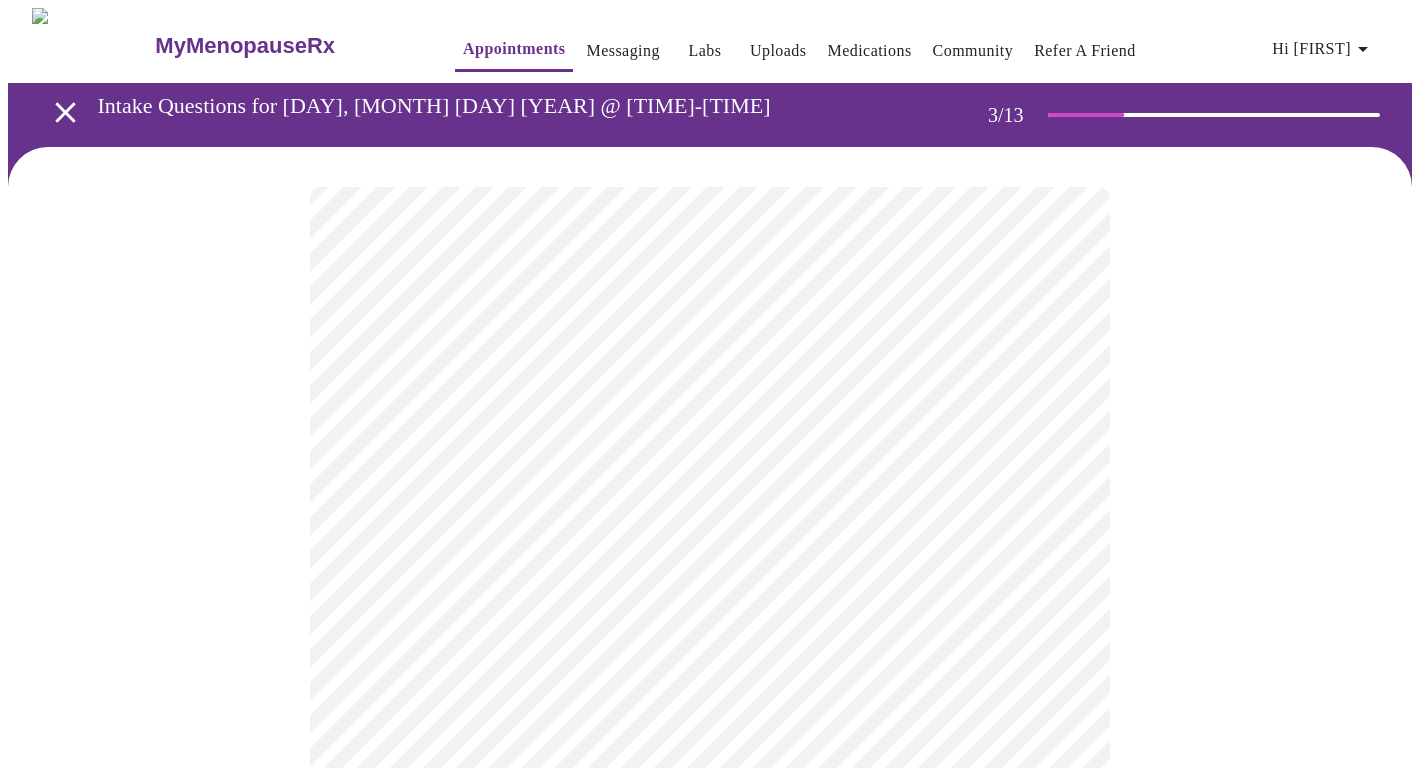 scroll, scrollTop: 10, scrollLeft: 0, axis: vertical 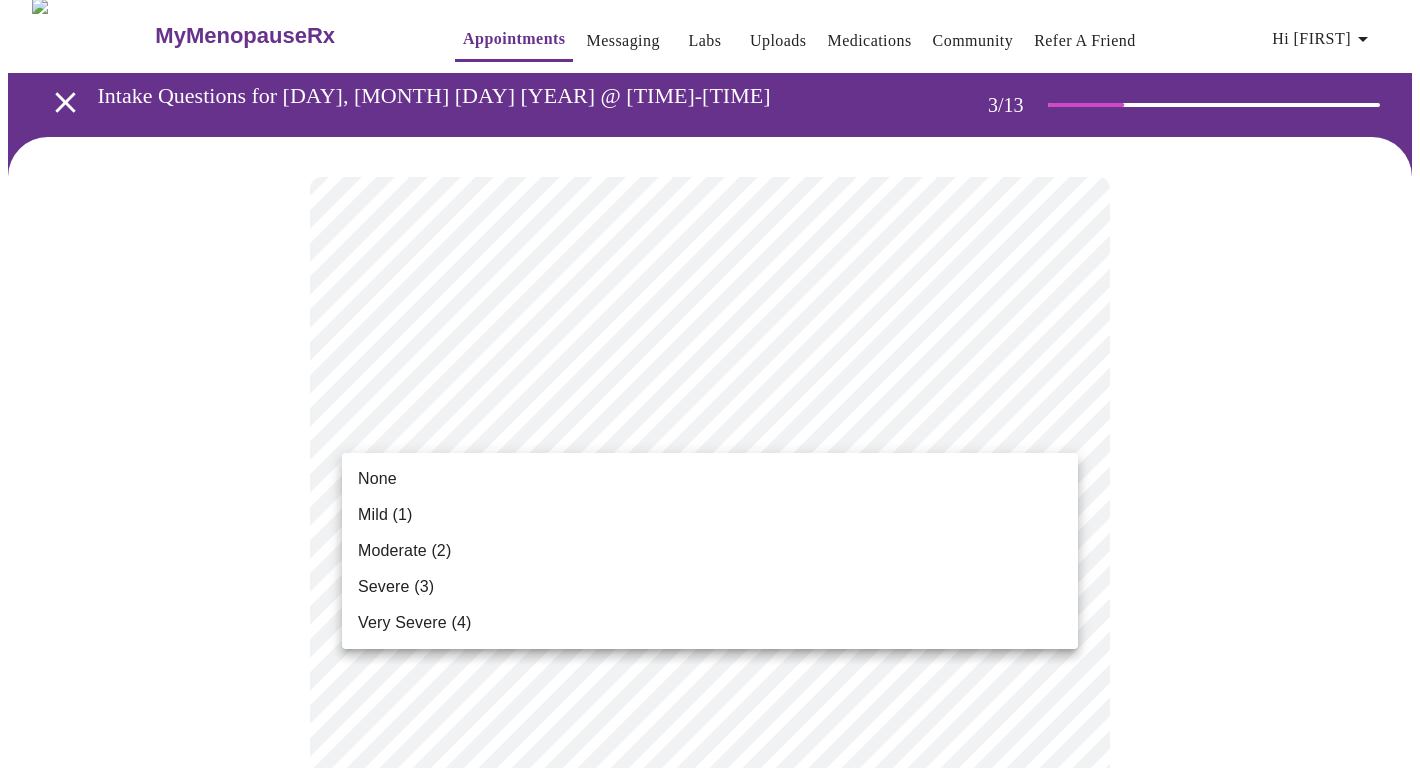 click on "9:00am" at bounding box center [710, 1349] 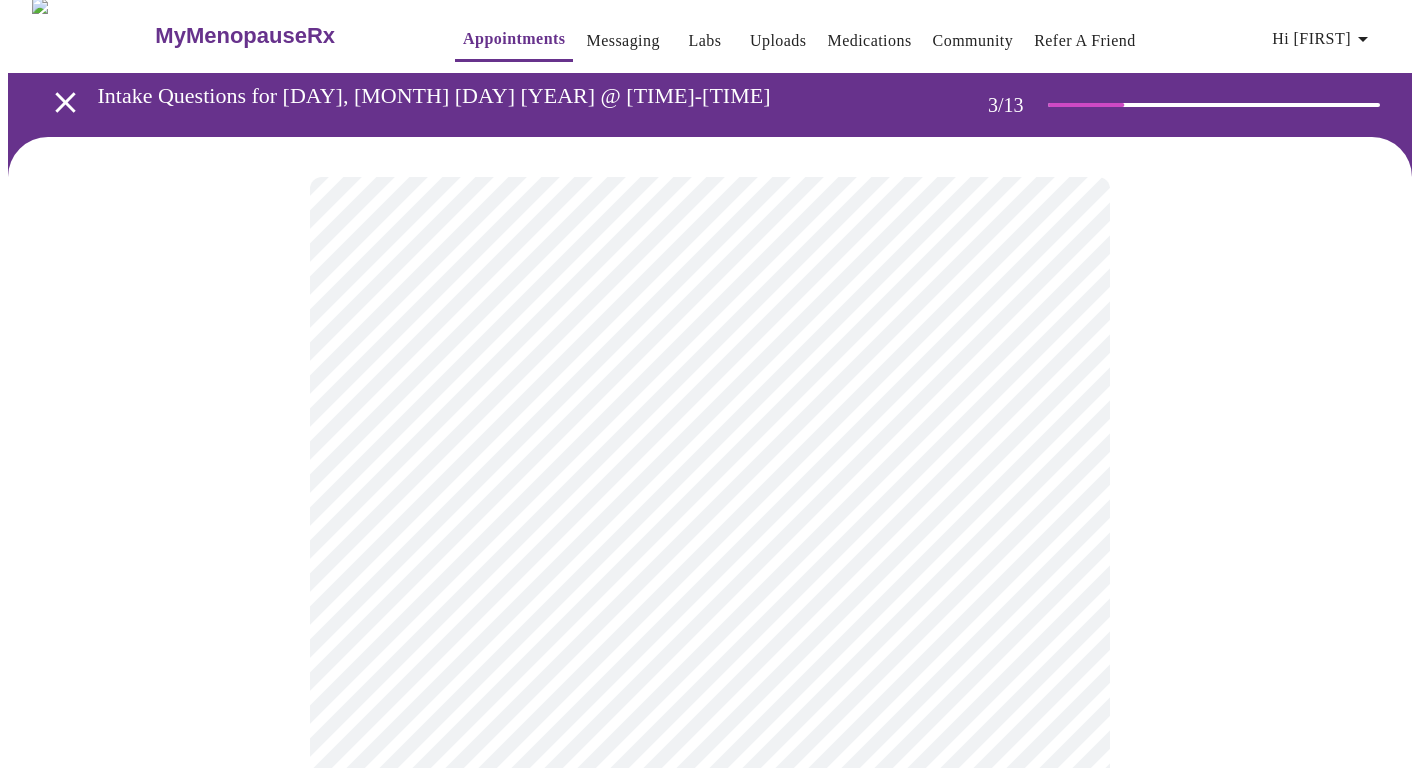 click on "MyMenopauseRx Appointments Messaging Labs Uploads Medications Community Refer a Friend Hi [FIRST]   Intake Questions for [DAY], [MONTH] [DAY] [YEAR] @ [TIME]-[TIME] [TIMEZONE] 3  /  13 Settings Billing Invoices Log out" at bounding box center [710, 1314] 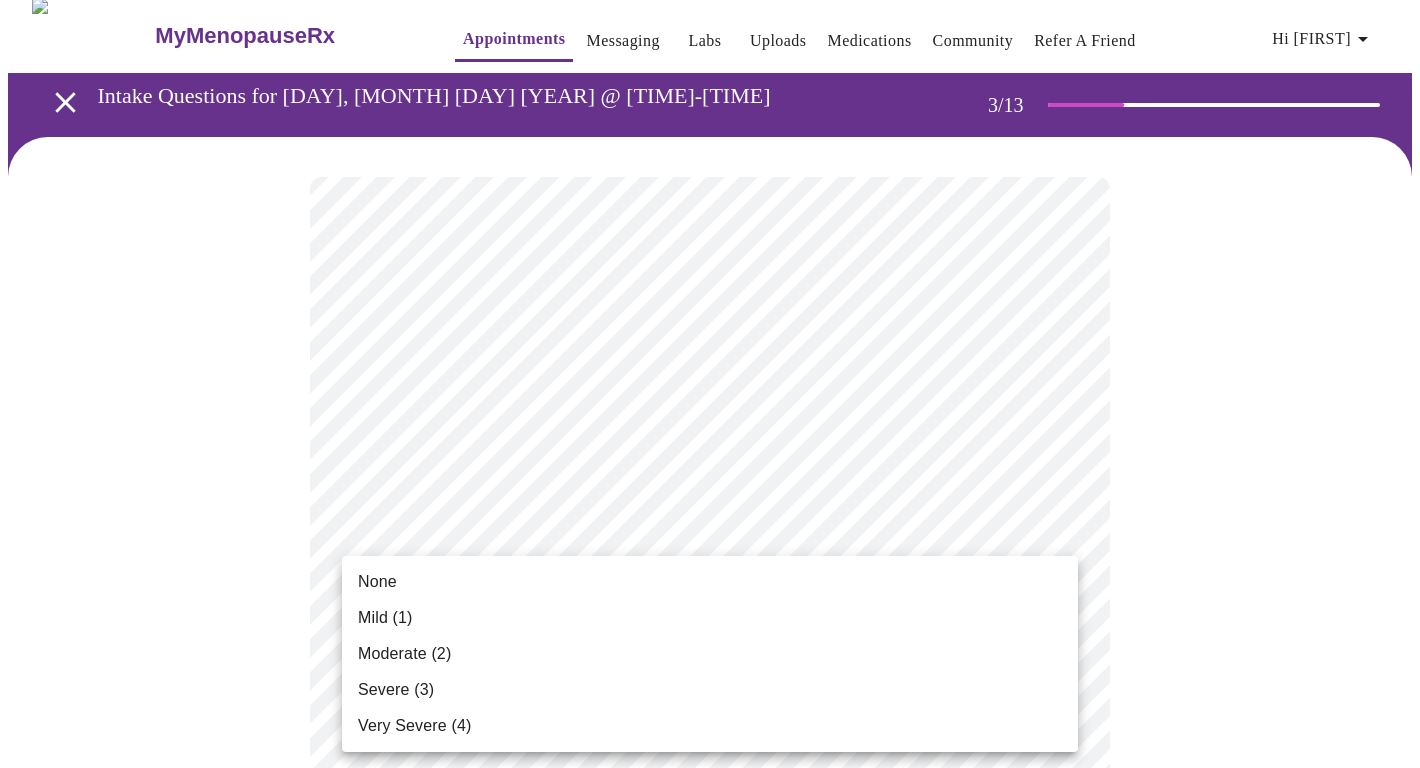 click on "None" at bounding box center (710, 582) 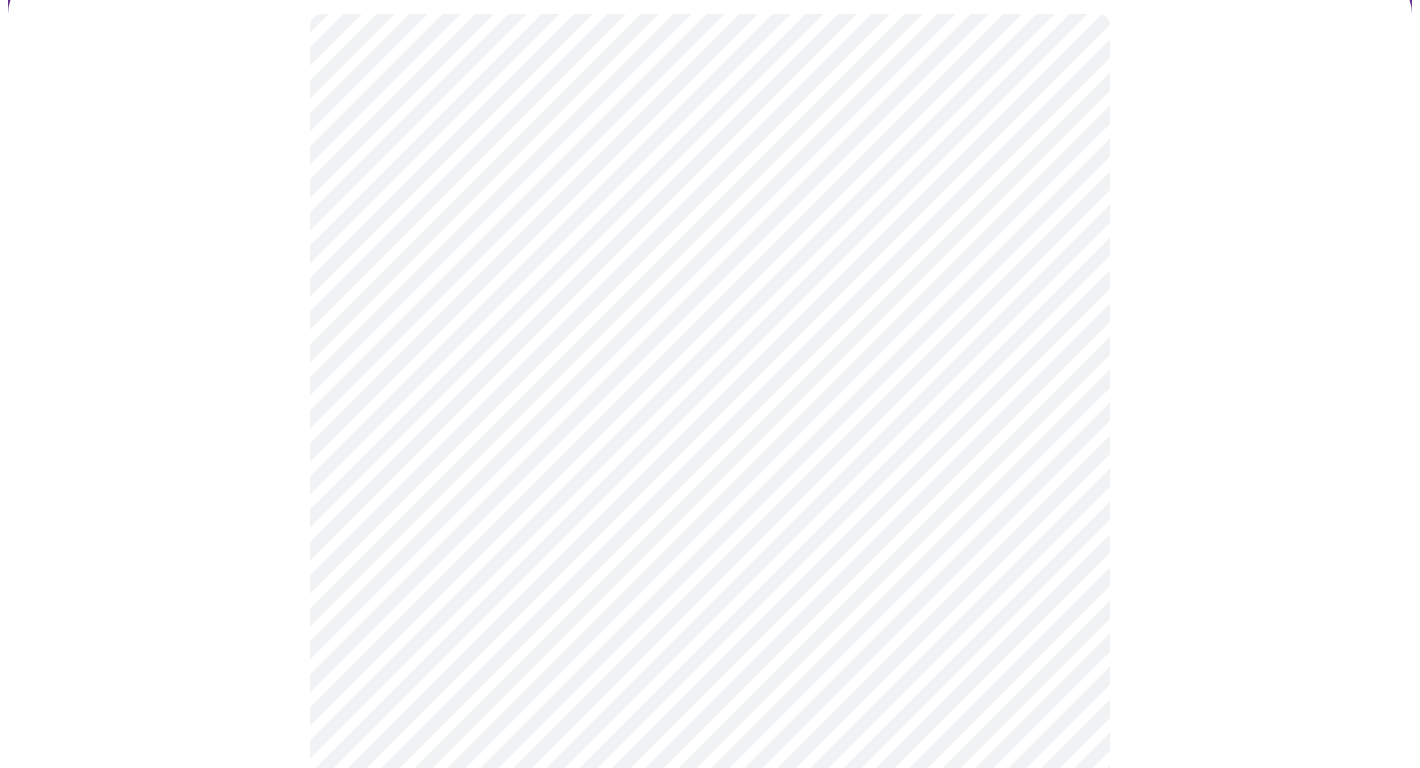 scroll, scrollTop: 191, scrollLeft: 0, axis: vertical 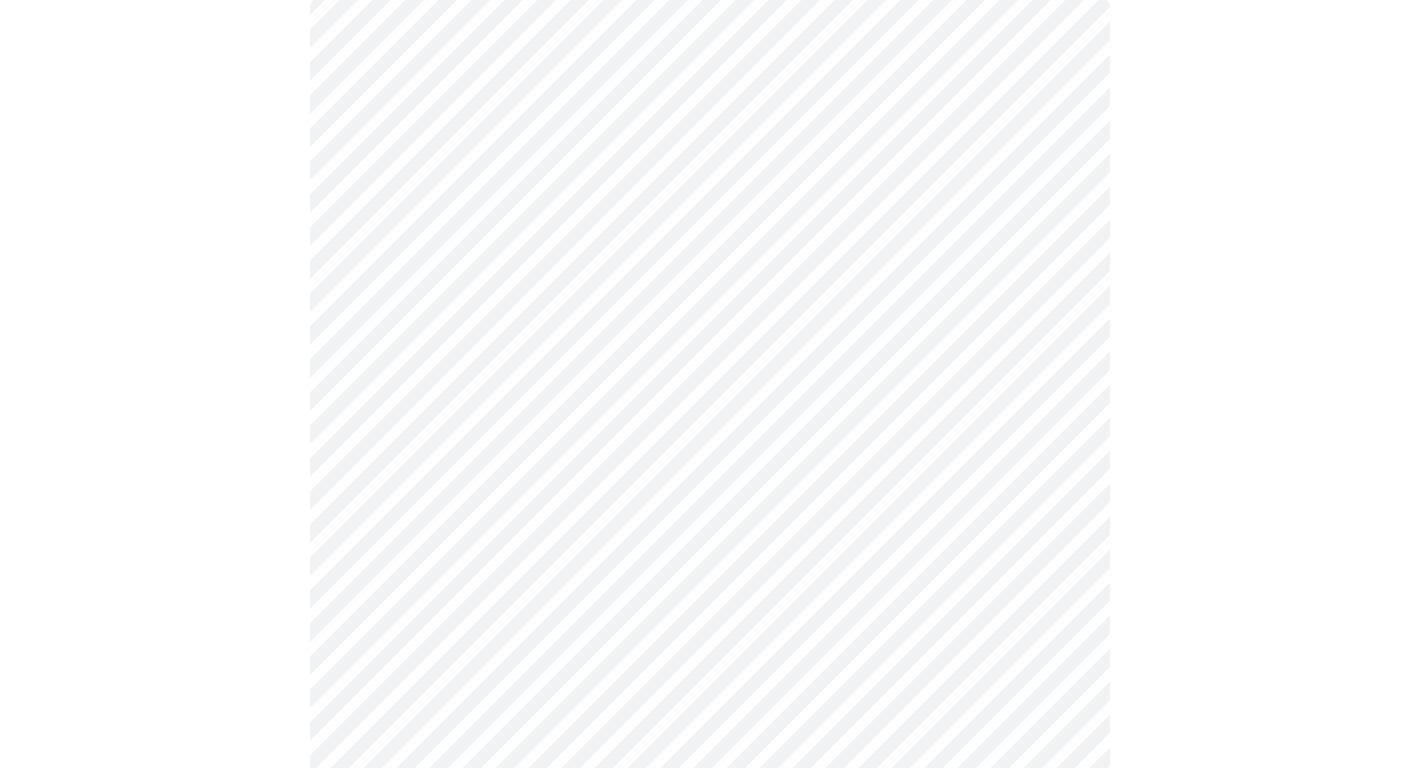 click on "MyMenopauseRx Appointments Messaging Labs Uploads Medications Community Refer a Friend Hi [FIRST]   Intake Questions for [DAY], [MONTH] [DAY] [YEAR] @ [TIME]-[TIME] [TIMEZONE] 3  /  13 Settings Billing Invoices Log out" at bounding box center [710, 1119] 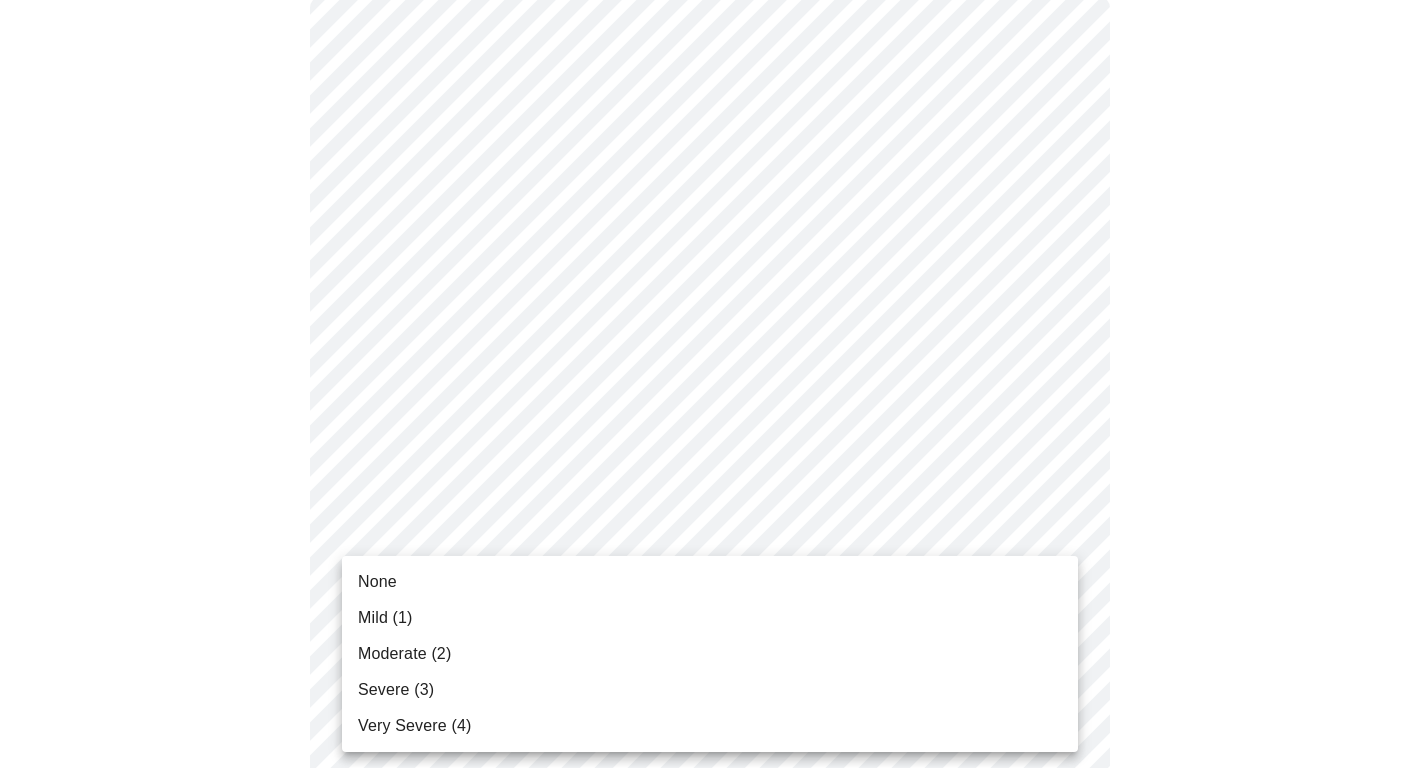 click on "Moderate (2)" at bounding box center (710, 654) 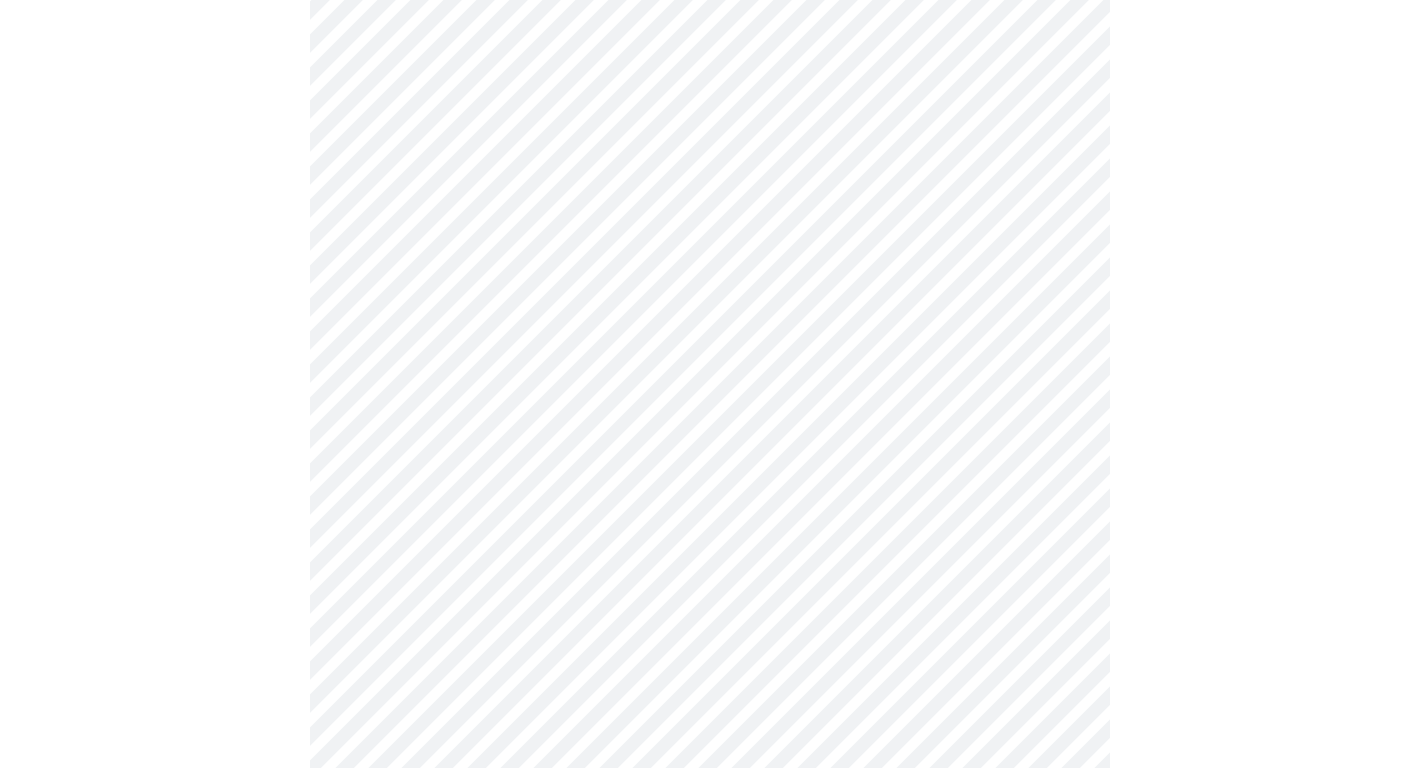 scroll, scrollTop: 370, scrollLeft: 0, axis: vertical 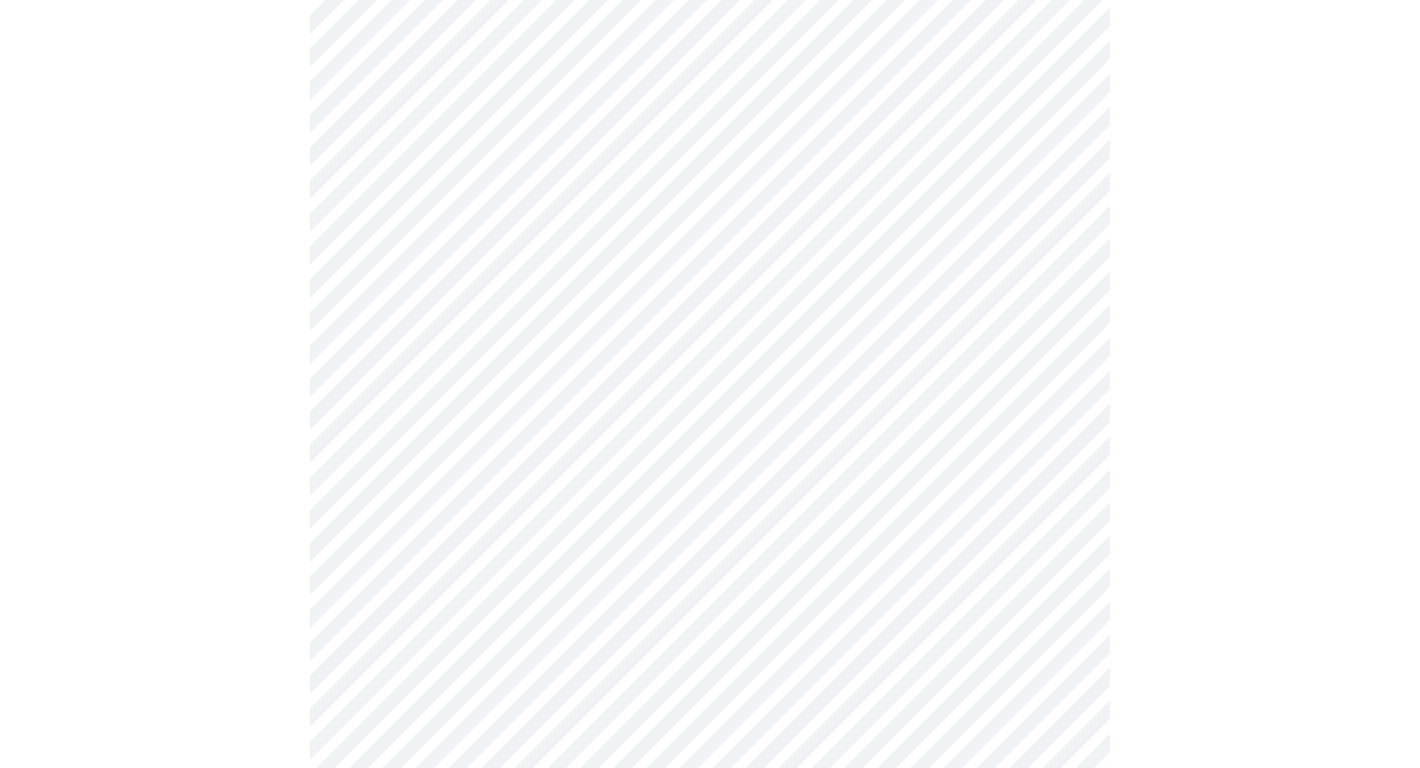 click on "MyMenopauseRx Appointments Messaging Labs Uploads Medications Community Refer a Friend Hi [FIRST]   Intake Questions for [DAY], [MONTH] [DAY] [YEAR] @ [TIME]-[TIME] [TIMEZONE] 3  /  13 Settings Billing Invoices Log out" at bounding box center (710, 926) 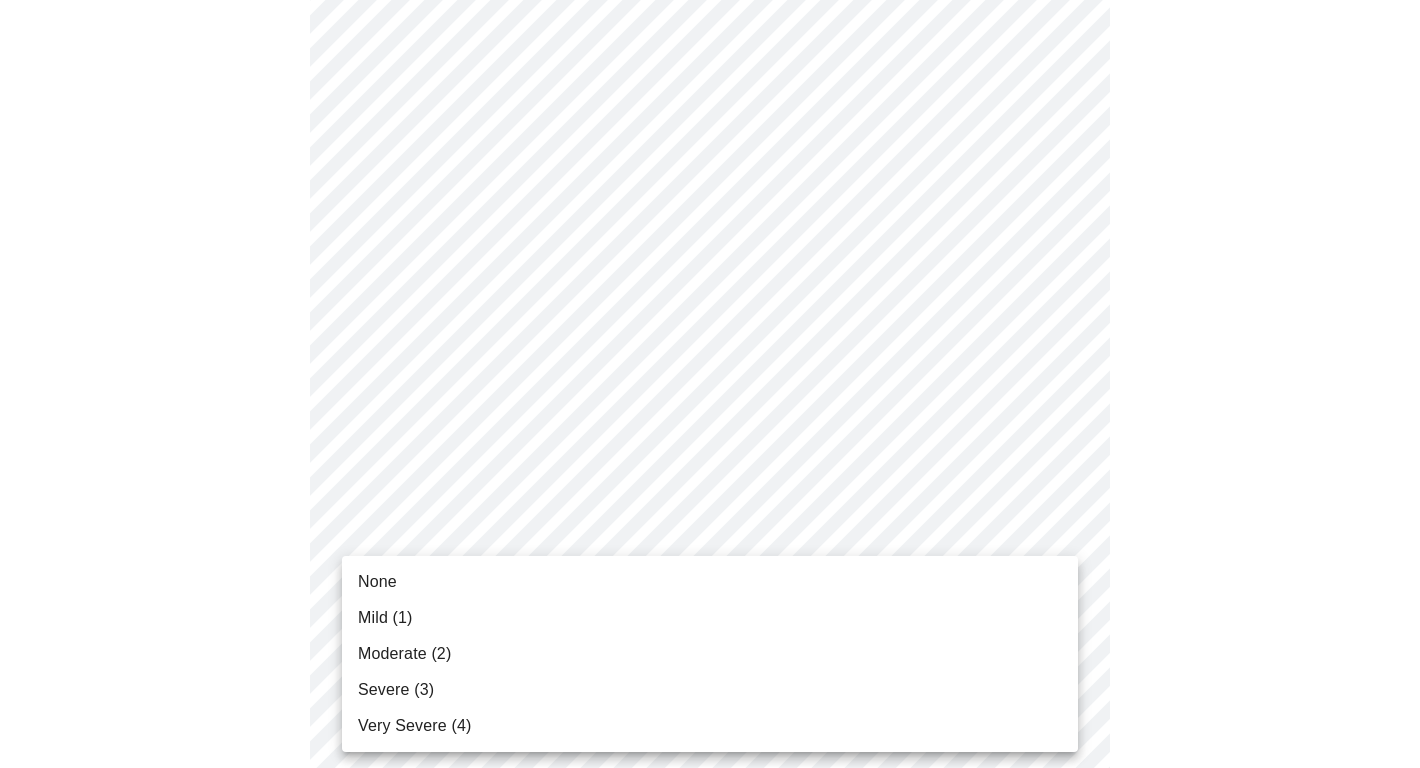 click on "Mild (1)" at bounding box center [710, 618] 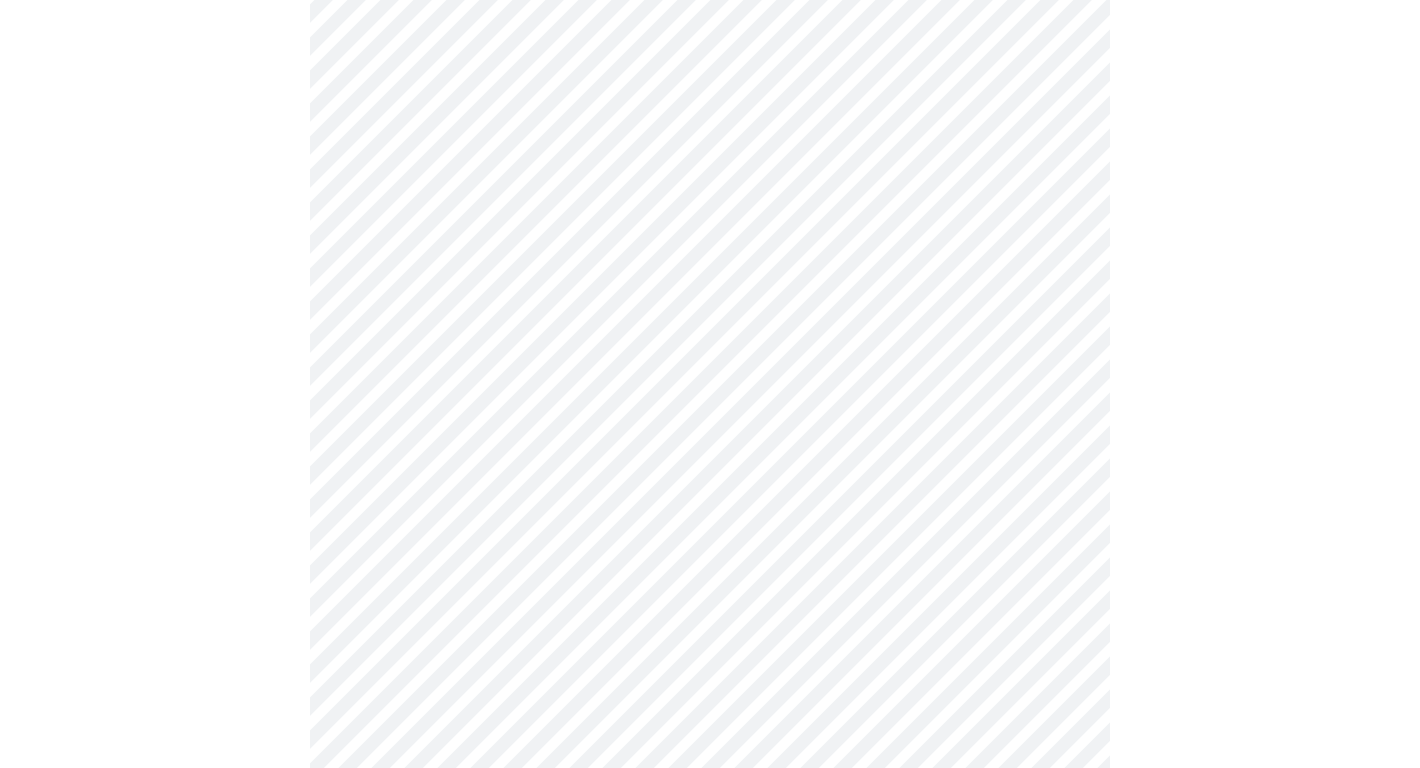 scroll, scrollTop: 559, scrollLeft: 0, axis: vertical 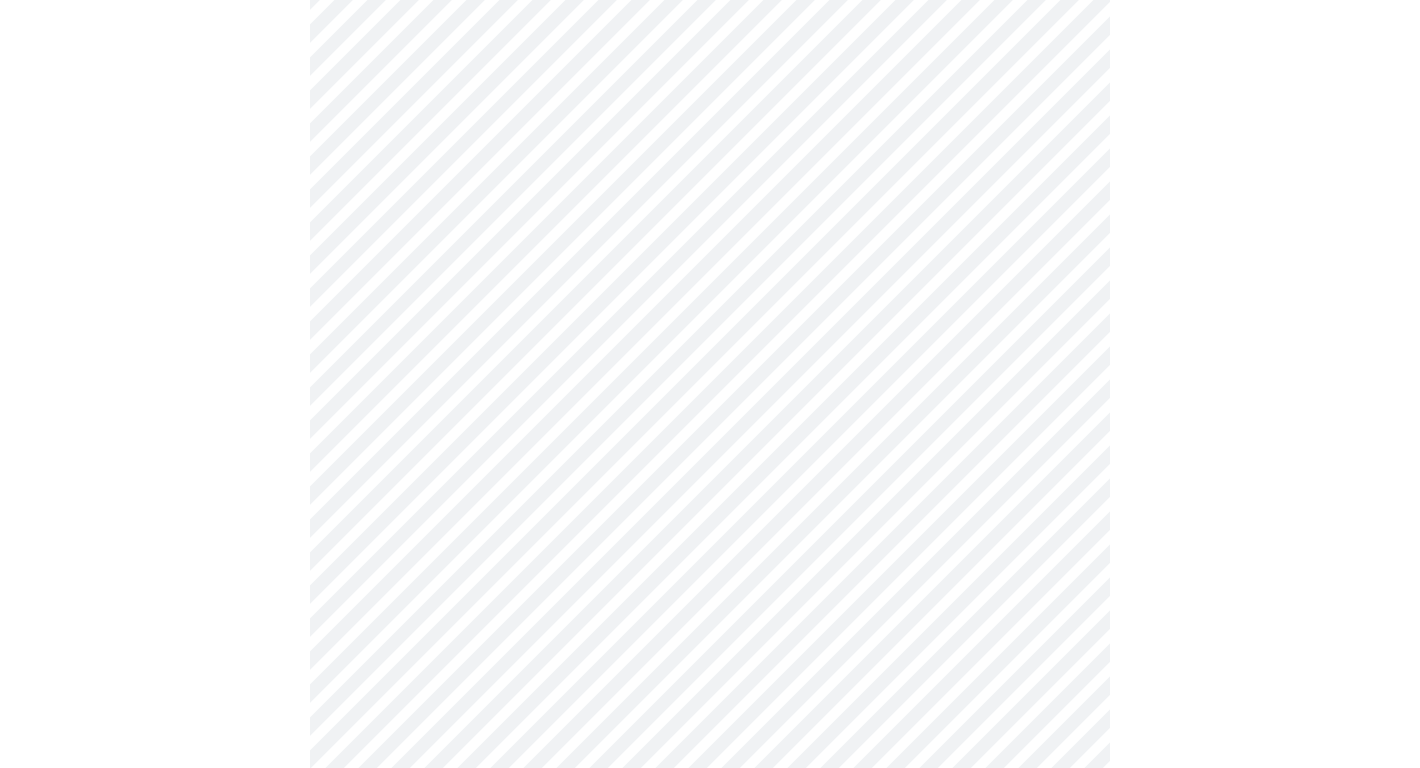 click on "MyMenopauseRx Appointments Messaging Labs Uploads Medications Community Refer a Friend Hi [FIRST]   Intake Questions for [DAY], [MONTH] [DAY] [YEAR] @ [TIME]-[TIME] [TIMEZONE] 3  /  13 Settings Billing Invoices Log out" at bounding box center [710, 723] 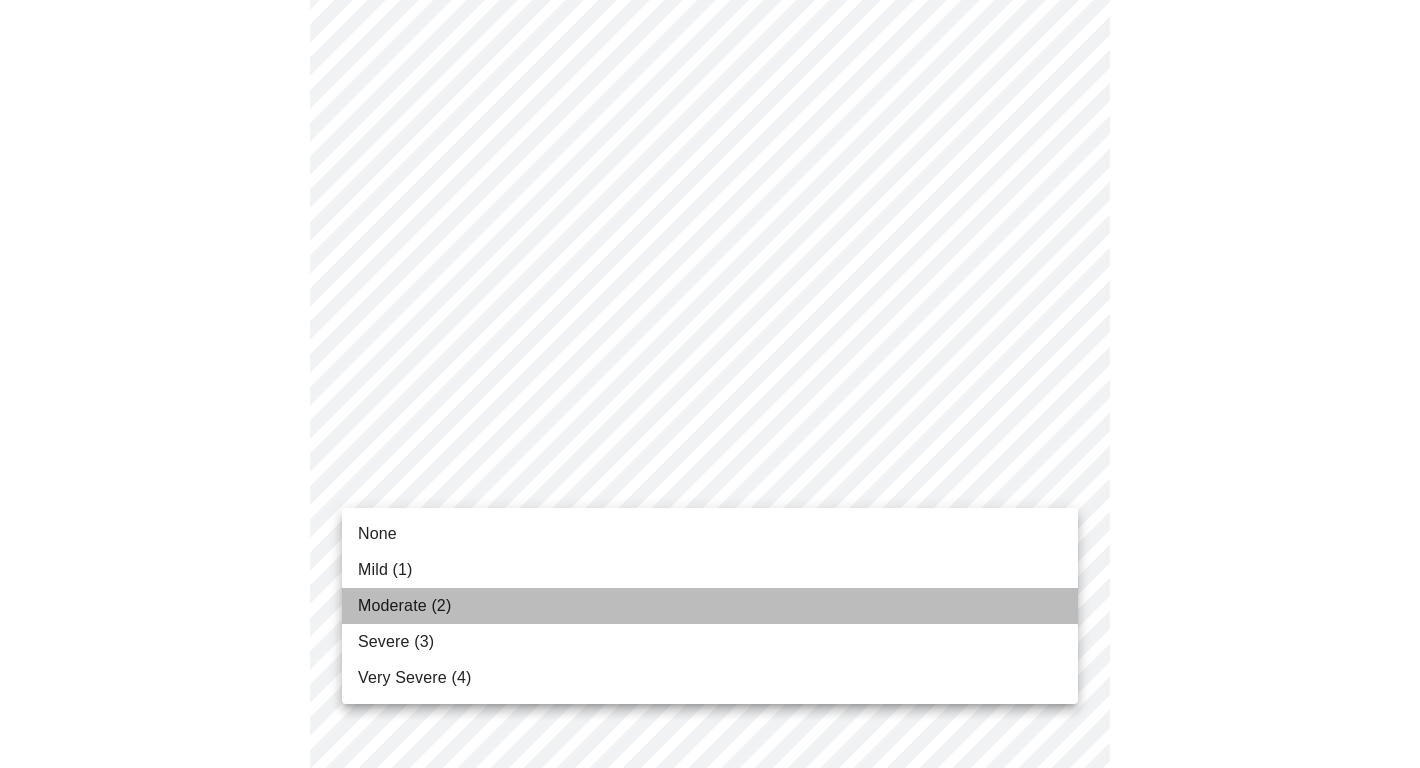 click on "Moderate (2)" at bounding box center [710, 606] 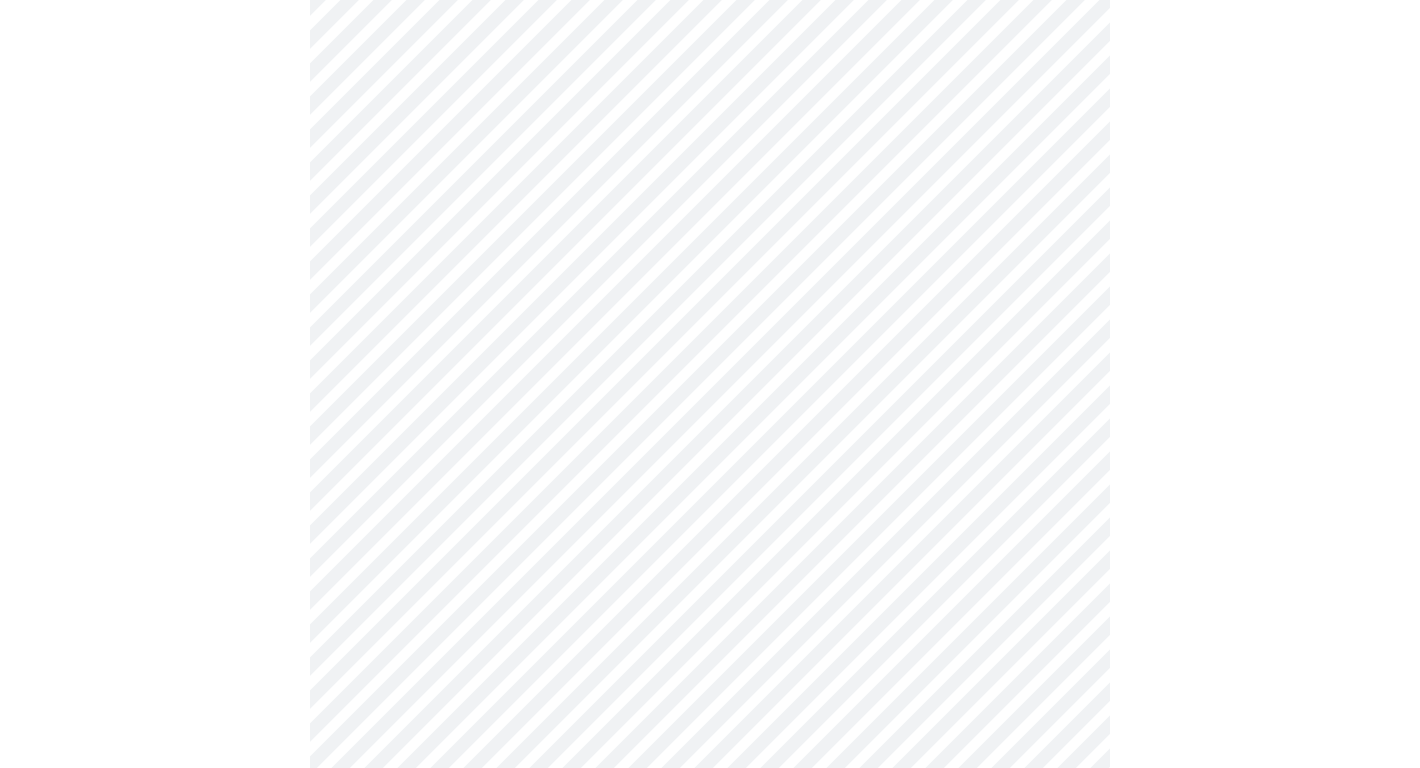 scroll, scrollTop: 725, scrollLeft: 0, axis: vertical 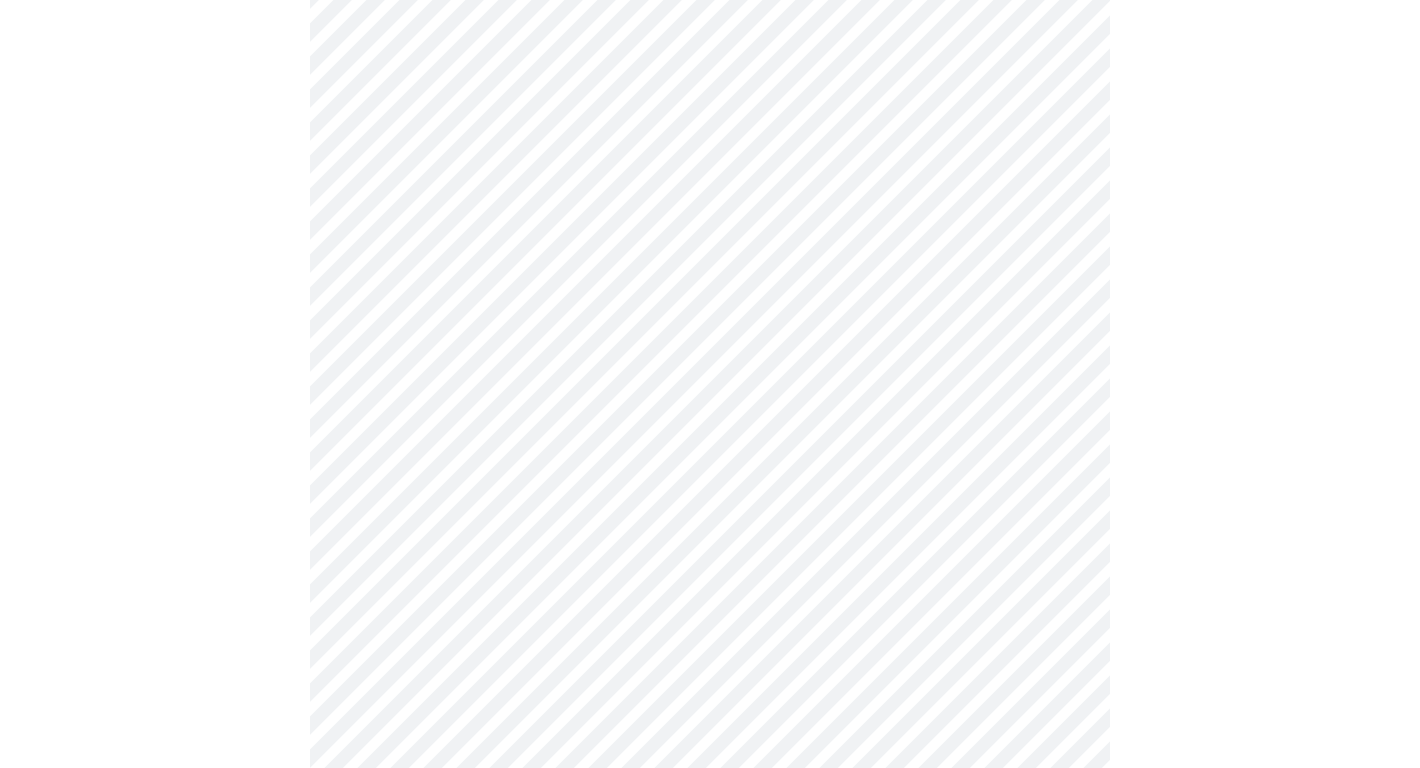 click on "MyMenopauseRx Appointments Messaging Labs Uploads Medications Community Refer a Friend Hi [FIRST]   Intake Questions for [DAY], [MONTH] [DAY] [YEAR] @ [TIME]-[TIME] [TIMEZONE] 3  /  13 Settings Billing Invoices Log out" at bounding box center [710, 543] 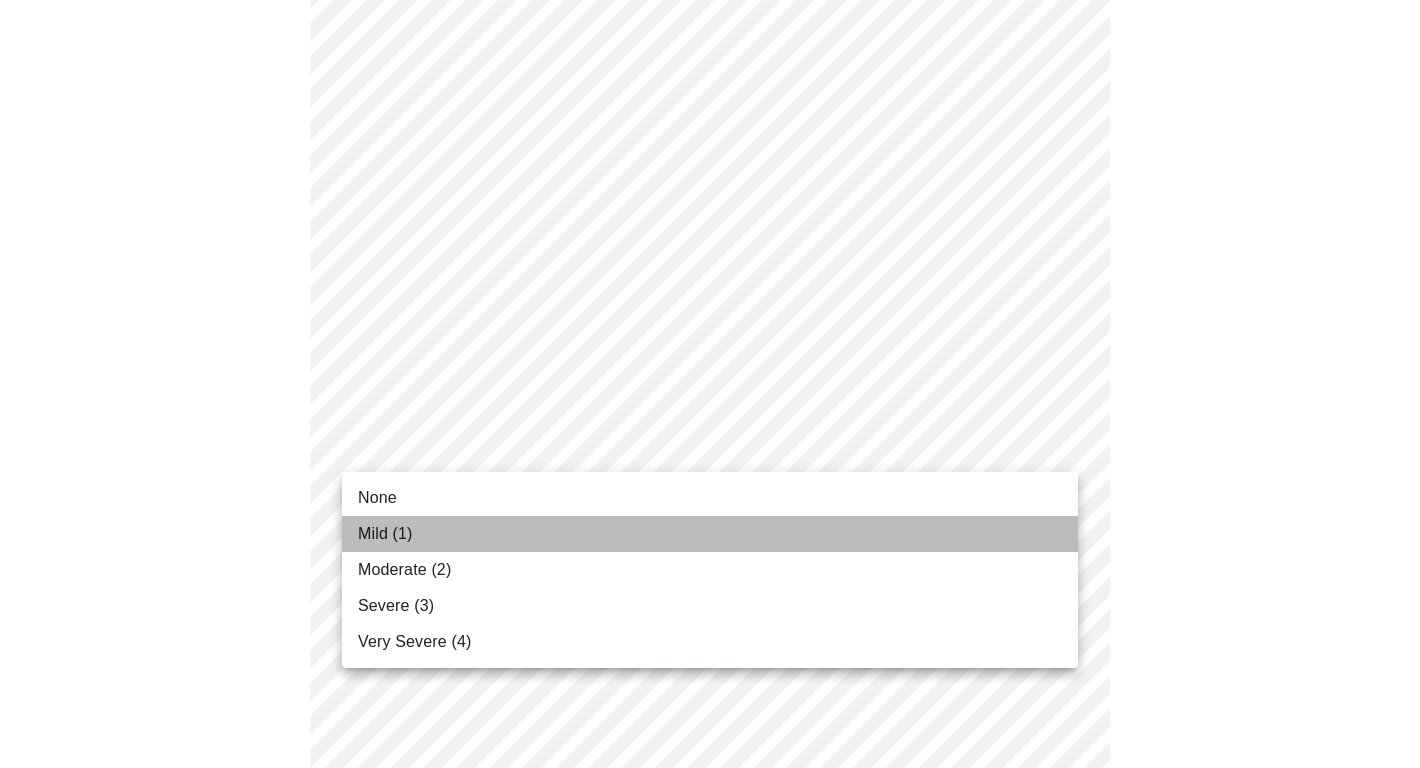 click on "Mild (1)" at bounding box center [710, 534] 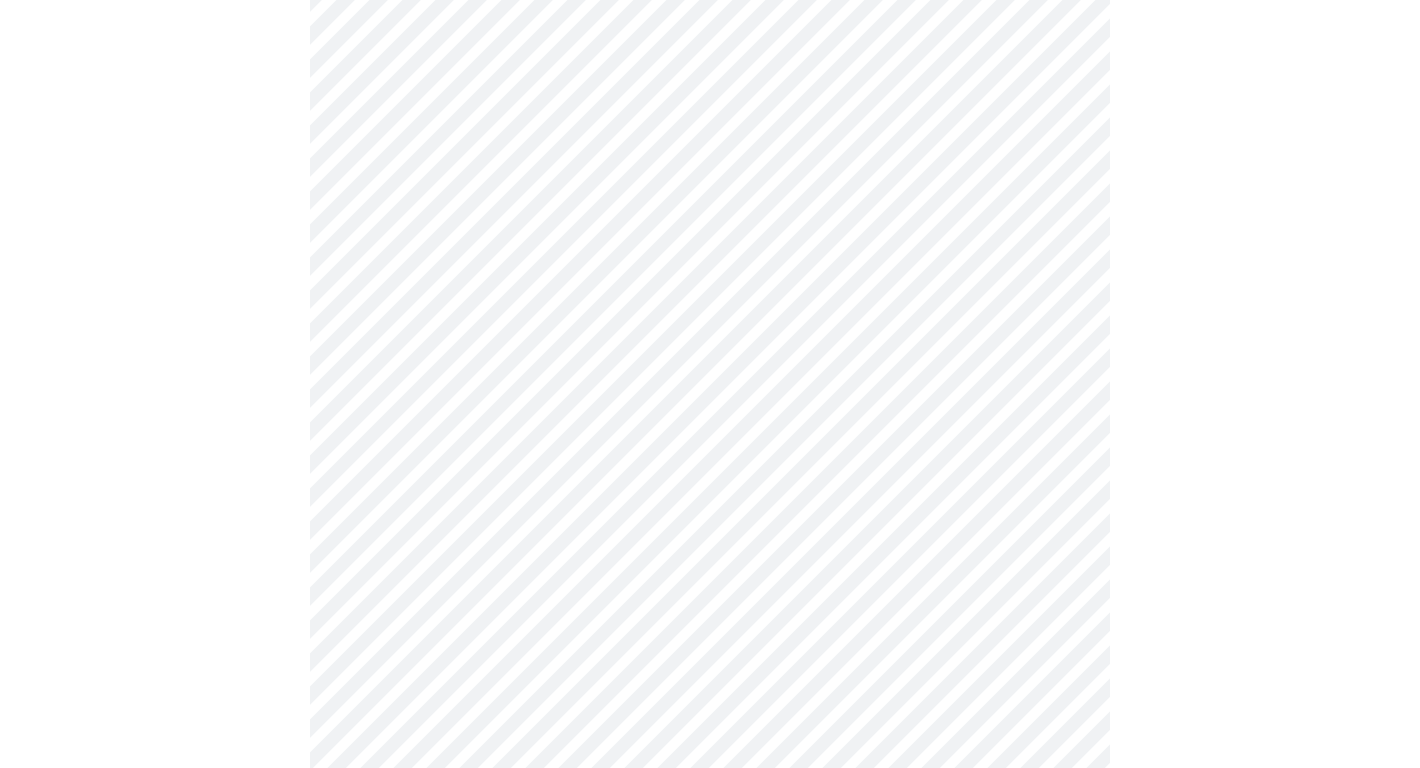 scroll, scrollTop: 836, scrollLeft: 0, axis: vertical 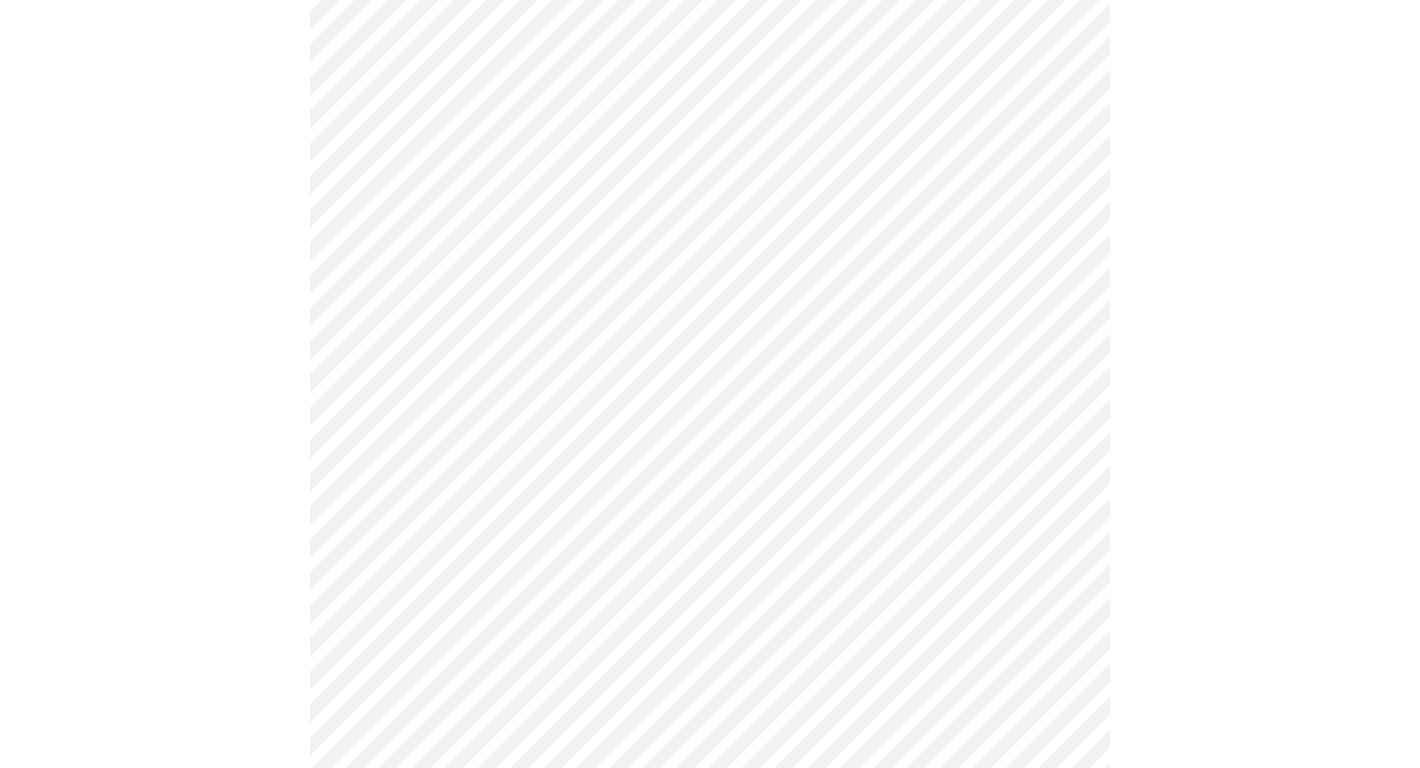 click on "MyMenopauseRx Appointments Messaging Labs Uploads Medications Community Refer a Friend Hi [FIRST]   Intake Questions for [DAY], [MONTH] [DAY] [YEAR] @ [TIME]-[TIME] [TIMEZONE] 3  /  13 Settings Billing Invoices Log out" at bounding box center (710, 418) 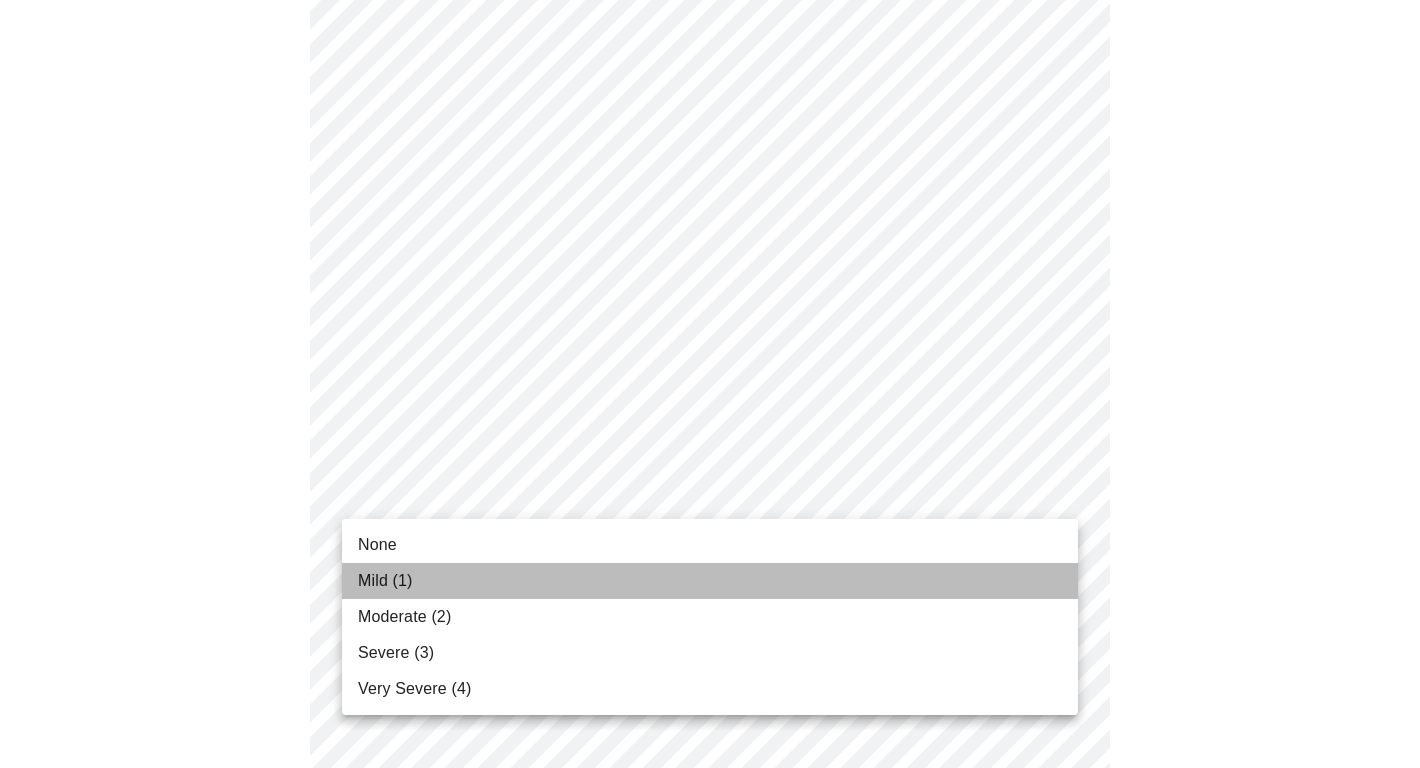click on "Mild (1)" at bounding box center [710, 581] 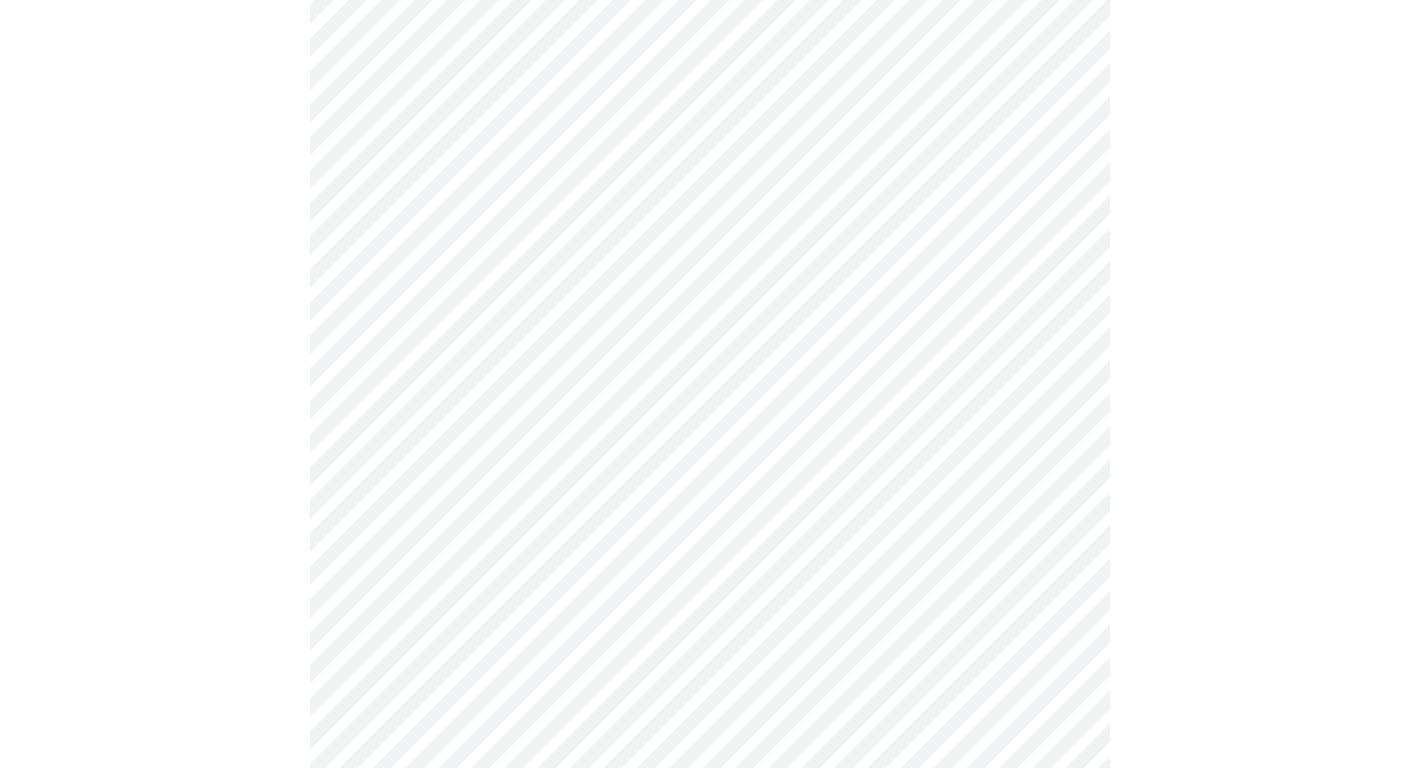scroll, scrollTop: 907, scrollLeft: 0, axis: vertical 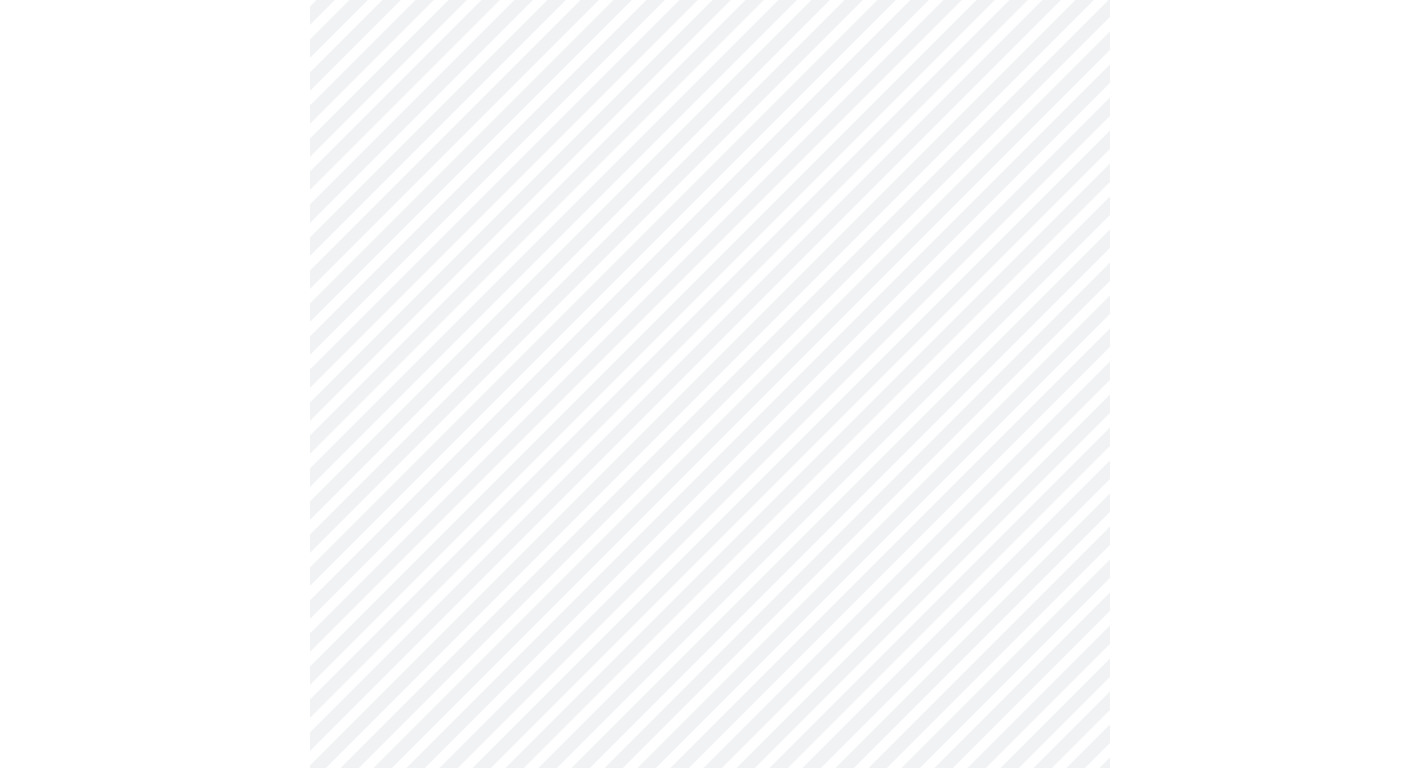 click on "MyMenopauseRx Appointments Messaging Labs Uploads Medications Community Refer a Friend Hi [FIRST]   Intake Questions for [DAY], [MONTH] [DAY] [YEAR] @ [TIME]-[TIME] [TIMEZONE] 3  /  13 Settings Billing Invoices Log out" at bounding box center (710, 333) 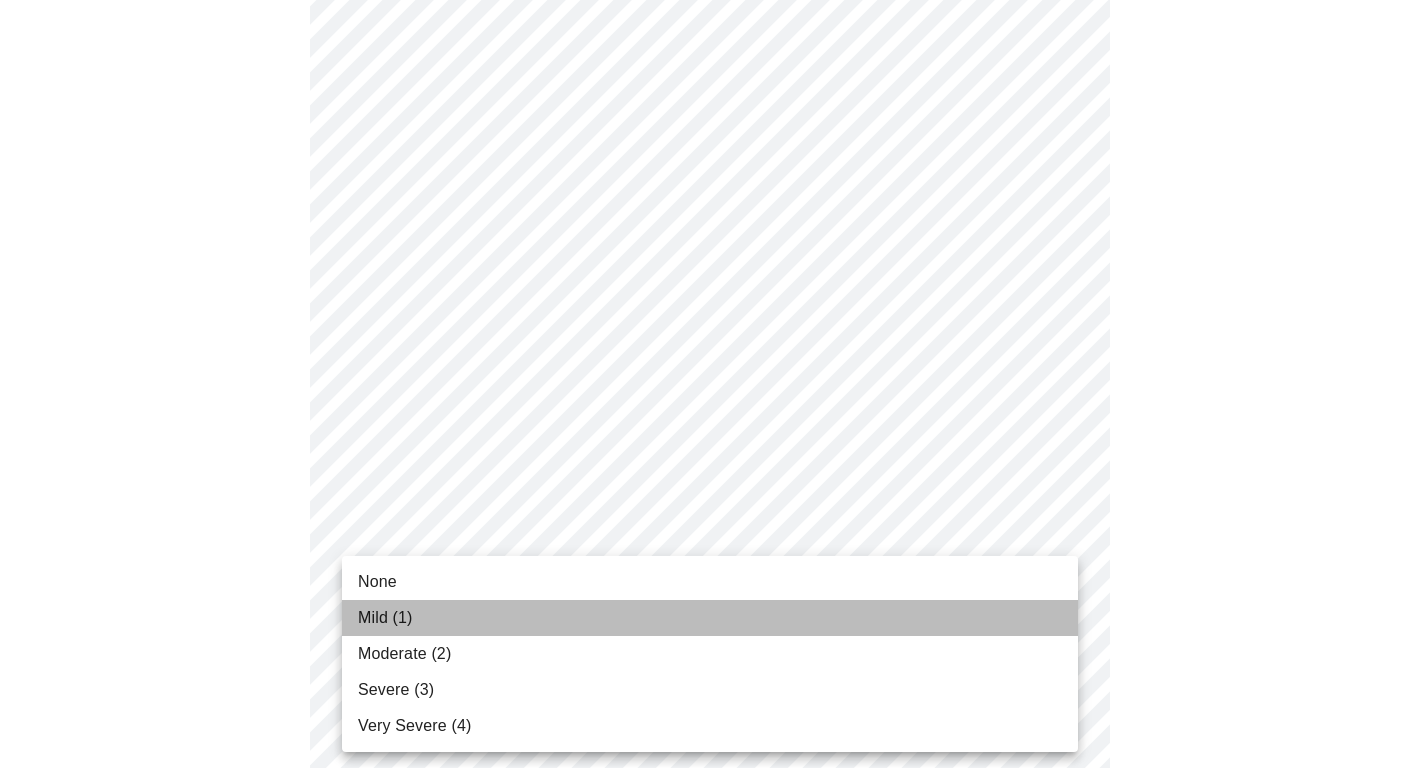 click on "Mild (1)" at bounding box center (710, 618) 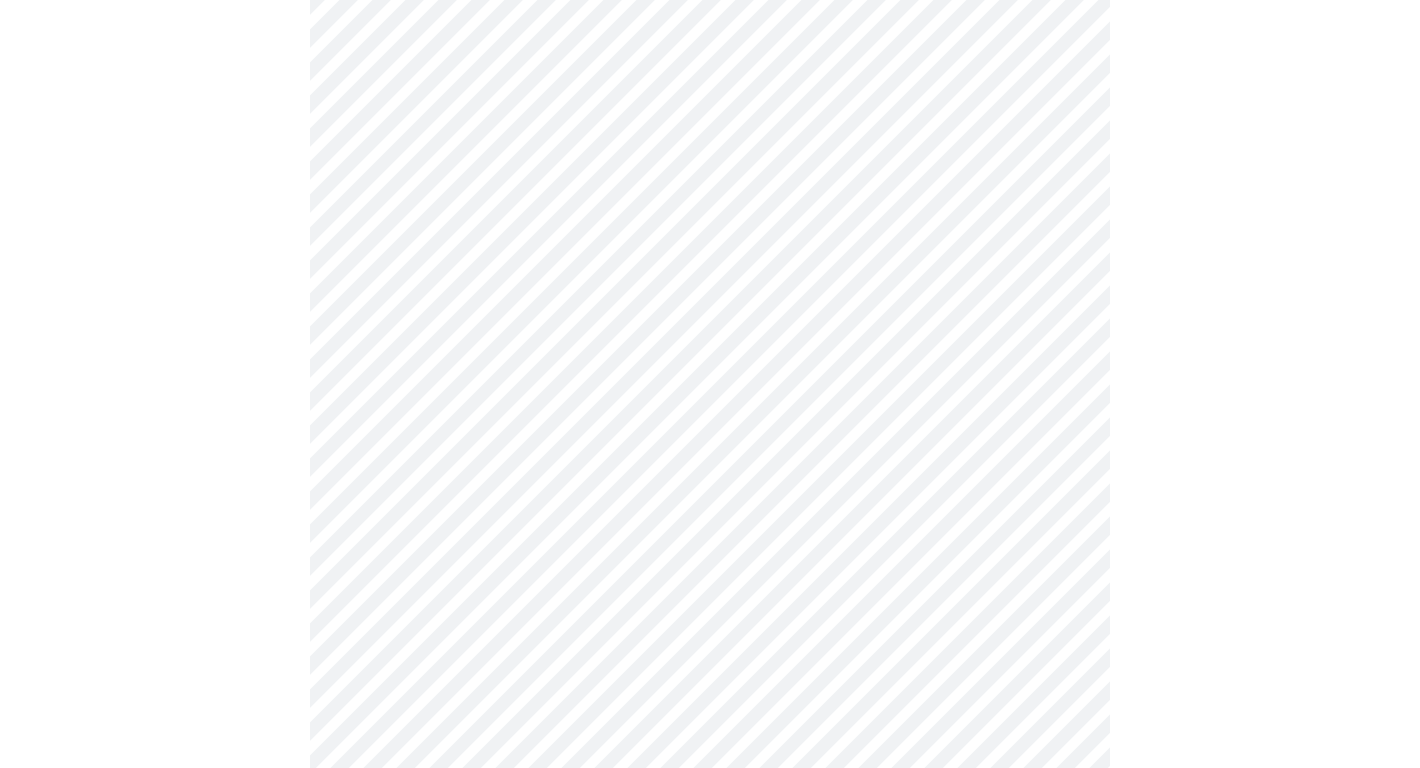scroll, scrollTop: 1079, scrollLeft: 0, axis: vertical 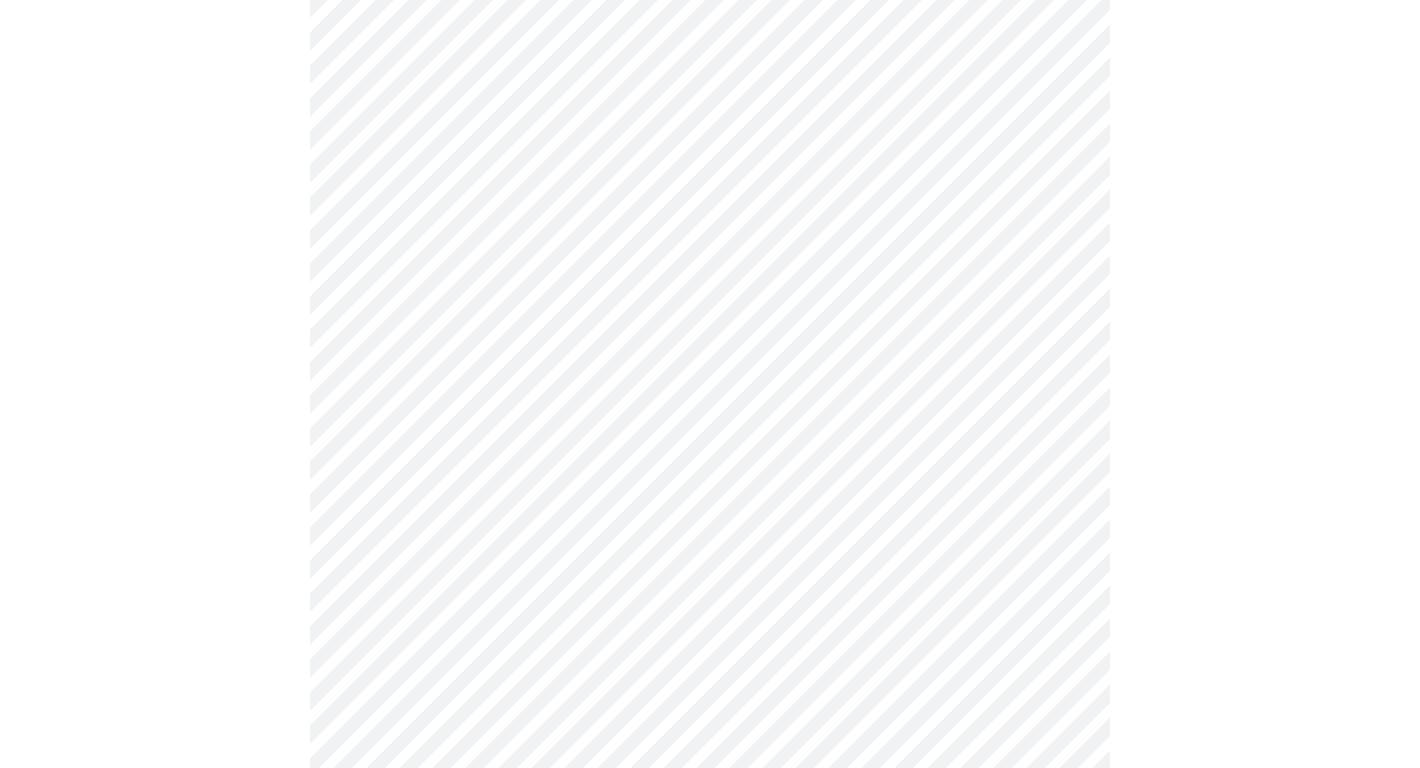 click on "MyMenopauseRx Appointments Messaging Labs Uploads Medications Community Refer a Friend Hi [FIRST]   Intake Questions for [DAY], [MONTH] [DAY] [YEAR] @ [TIME]-[TIME] [TIMEZONE] 3  /  13 Settings Billing Invoices Log out" at bounding box center [710, 147] 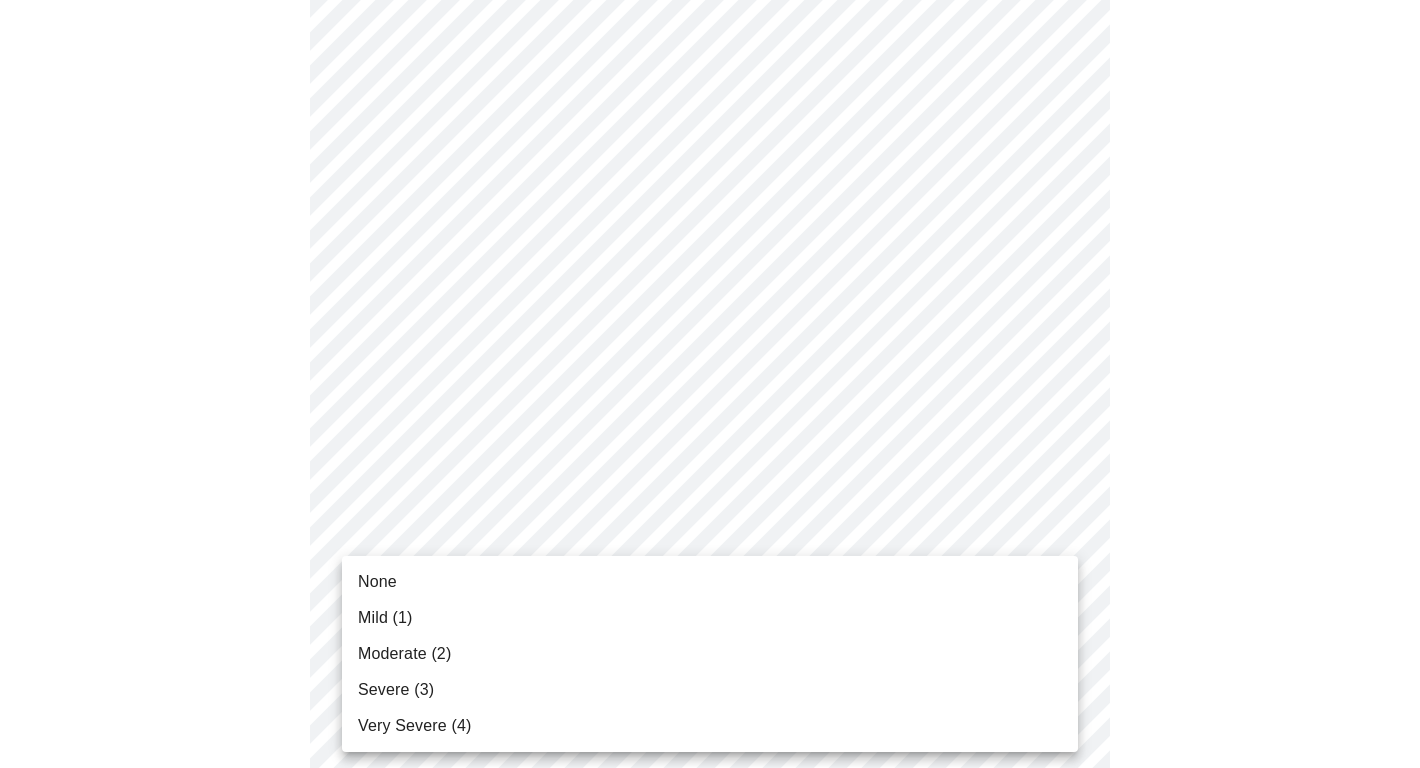 click on "Mild (1)" at bounding box center (710, 618) 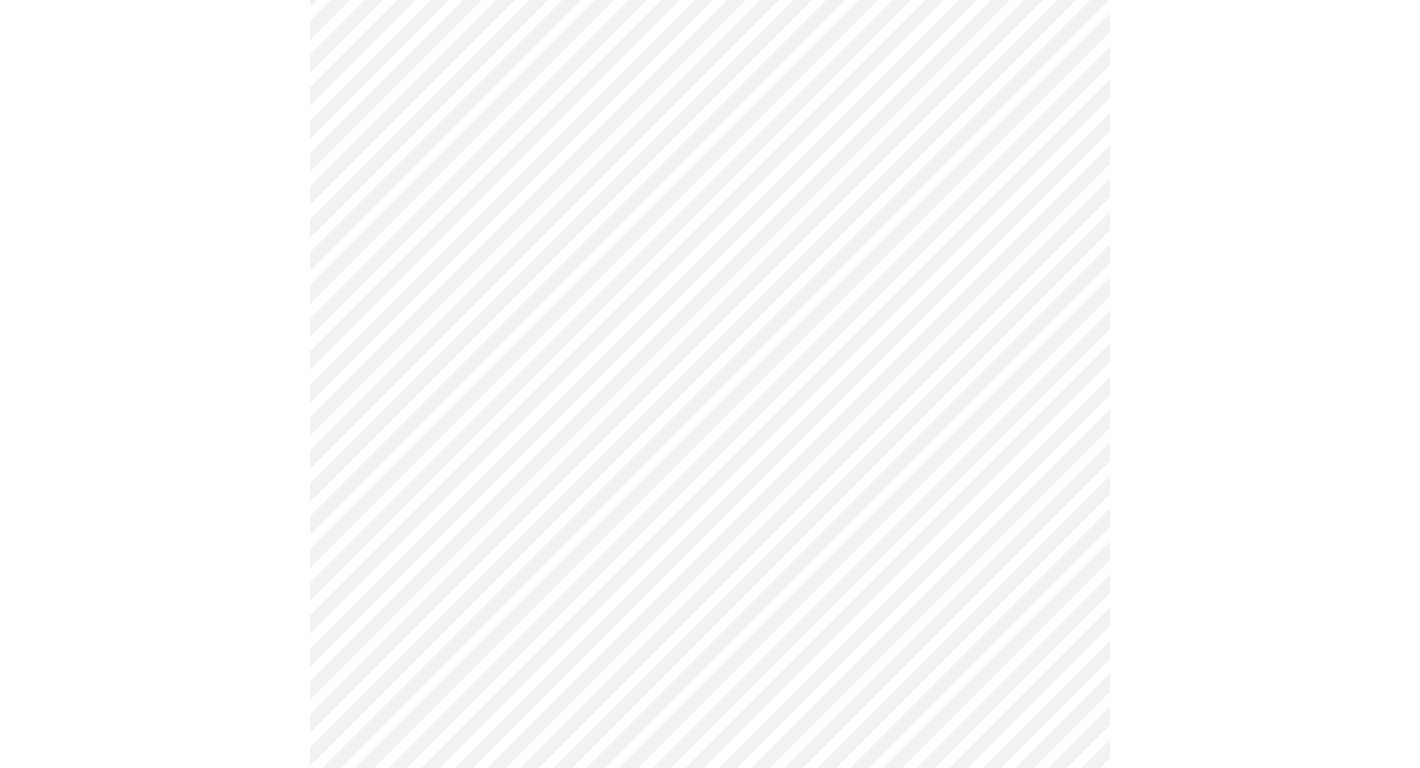 scroll, scrollTop: 1257, scrollLeft: 0, axis: vertical 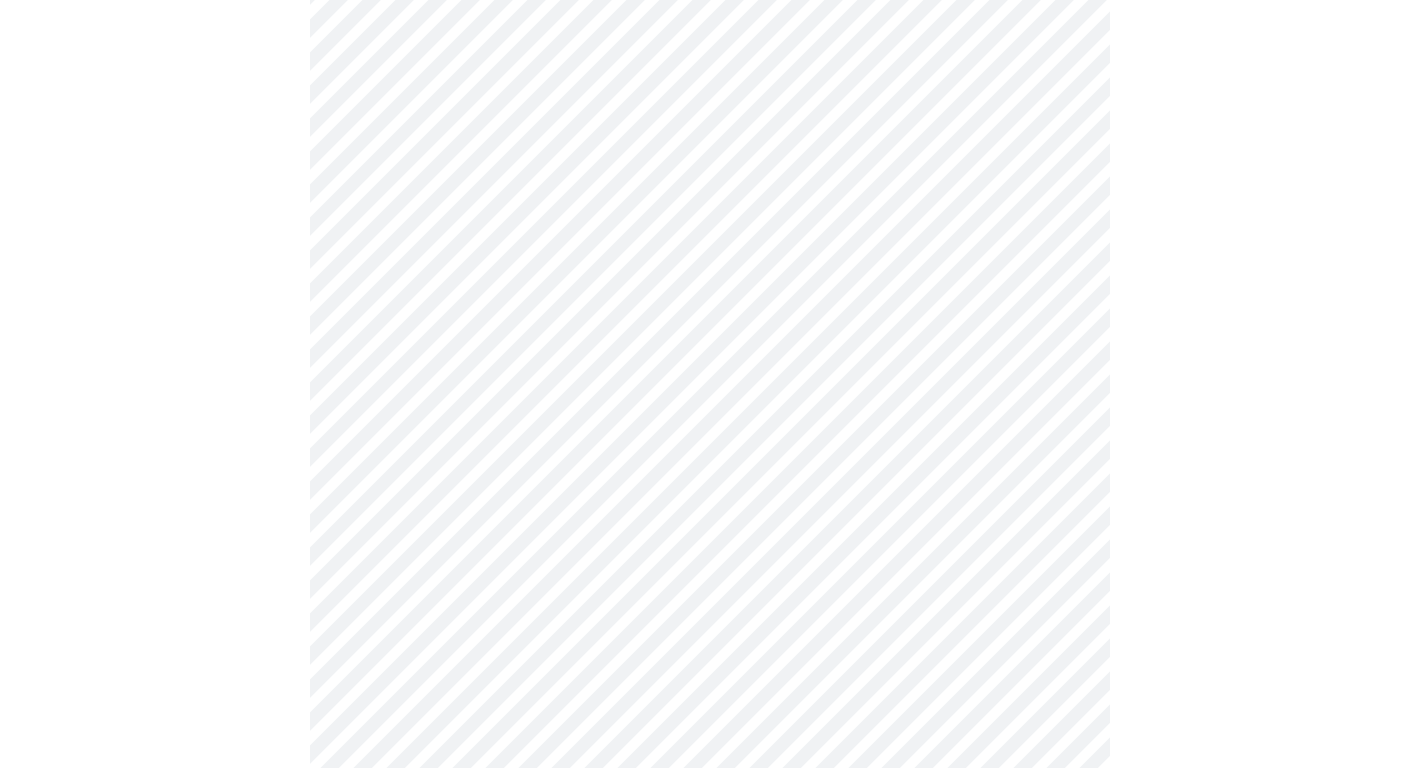 click on "MyMenopauseRx Appointments Messaging Labs Uploads Medications Community Refer a Friend Hi [FIRST]   Intake Questions for [DAY], [MONTH] [DAY] [YEAR] @ [TIME]-[TIME] [TIMEZONE] 3  /  13 Settings Billing Invoices Log out" at bounding box center [710, -45] 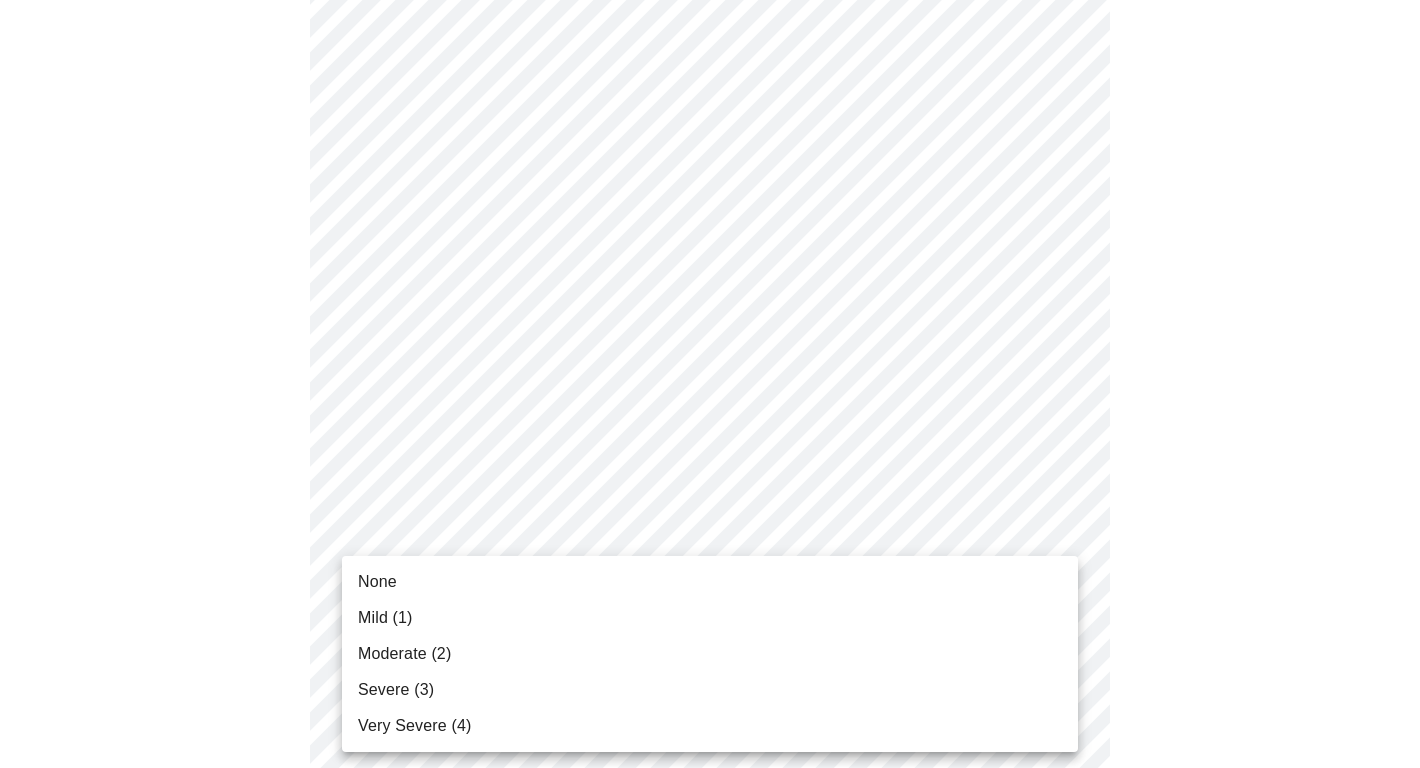 click on "Mild (1)" at bounding box center (710, 618) 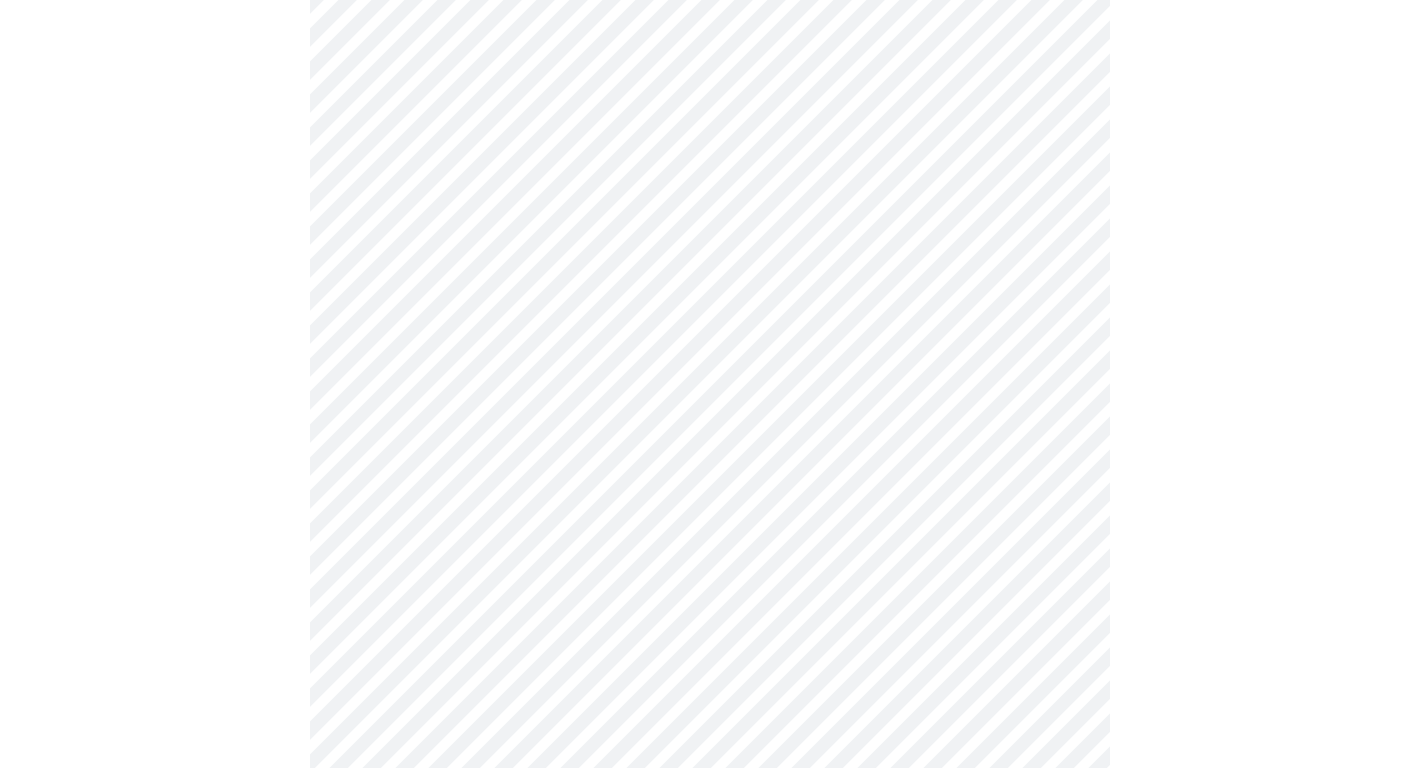 scroll, scrollTop: 1420, scrollLeft: 0, axis: vertical 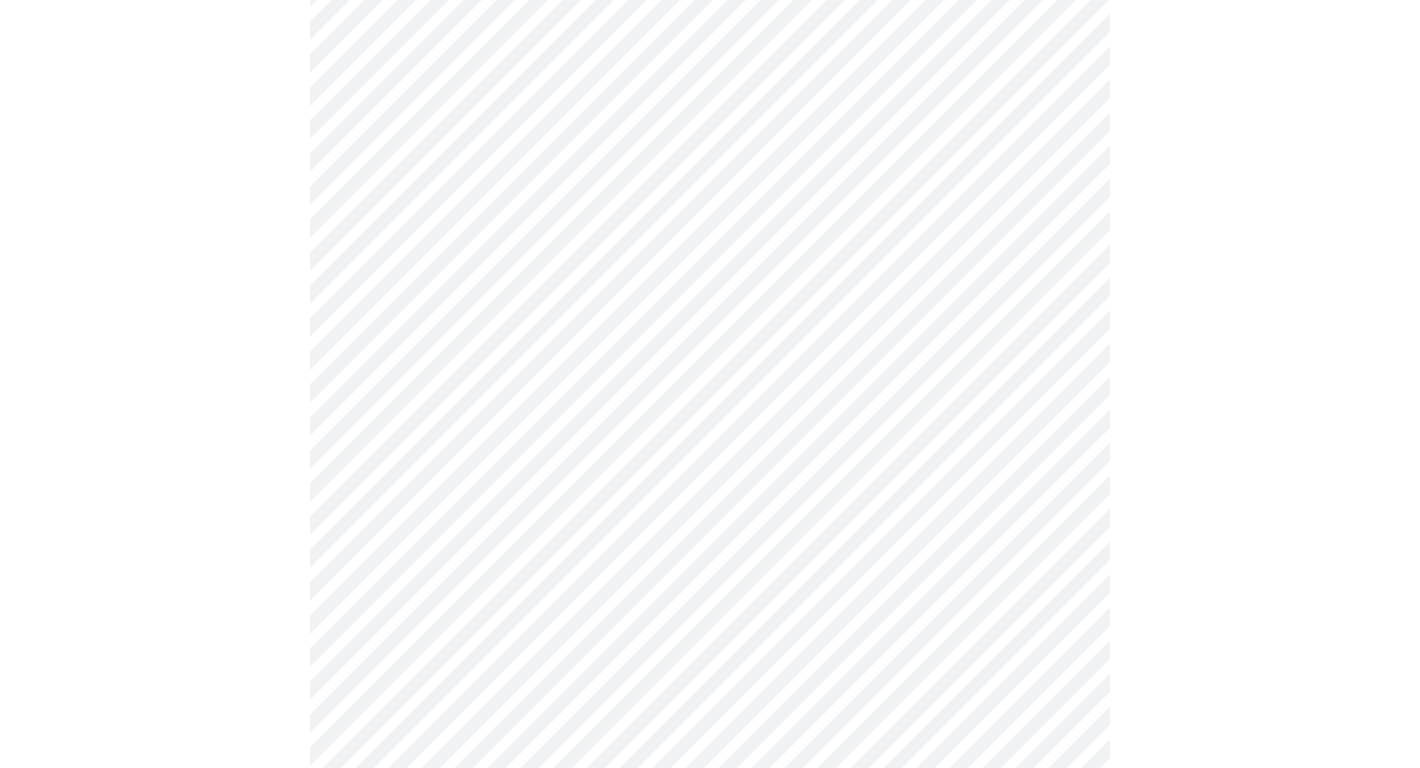 click on "MyMenopauseRx Appointments Messaging Labs Uploads Medications Community Refer a Friend Hi [FIRST]   Intake Questions for [DAY], [MONTH] [DAY] [YEAR] @ [TIME]-[TIME] [TIMEZONE] 3  /  13 Settings Billing Invoices Log out" at bounding box center (710, -222) 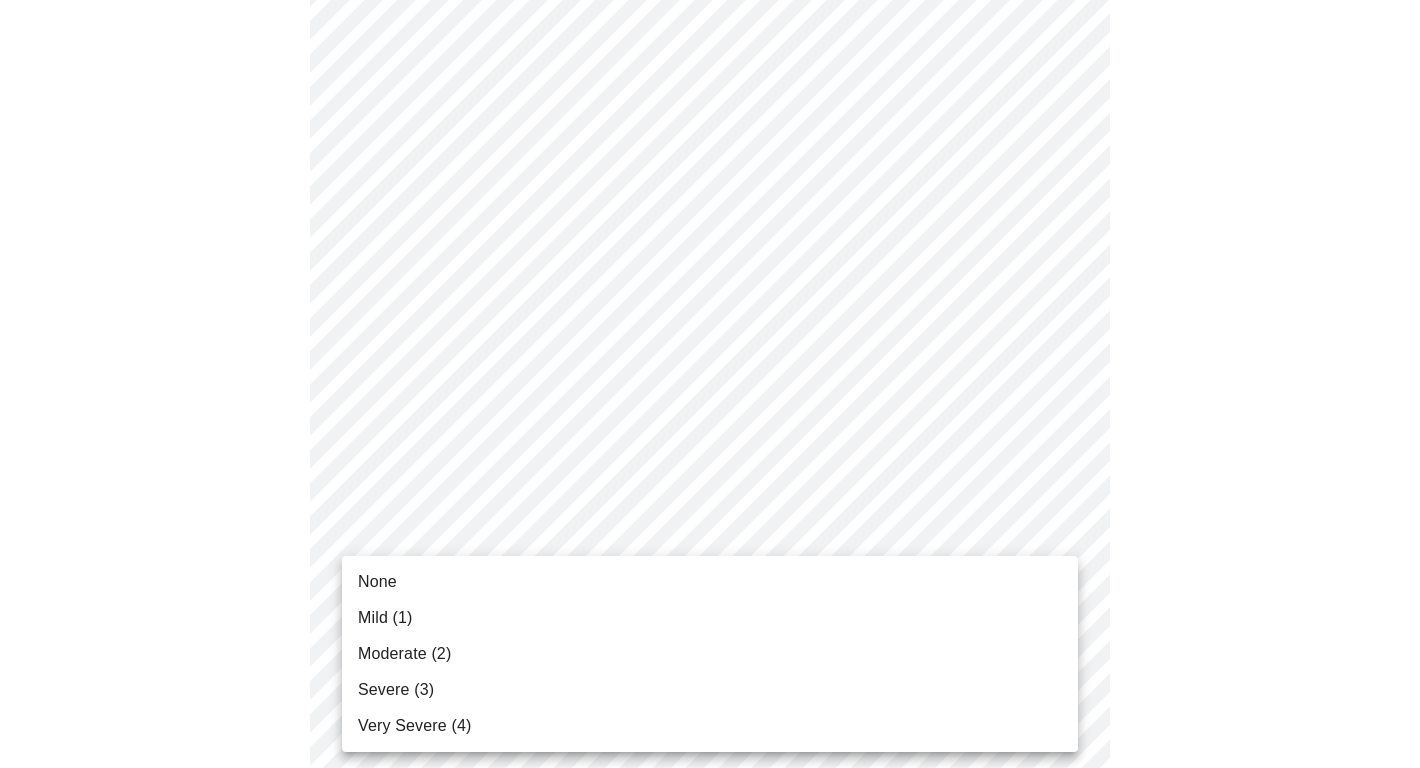 click on "Mild (1)" at bounding box center (710, 618) 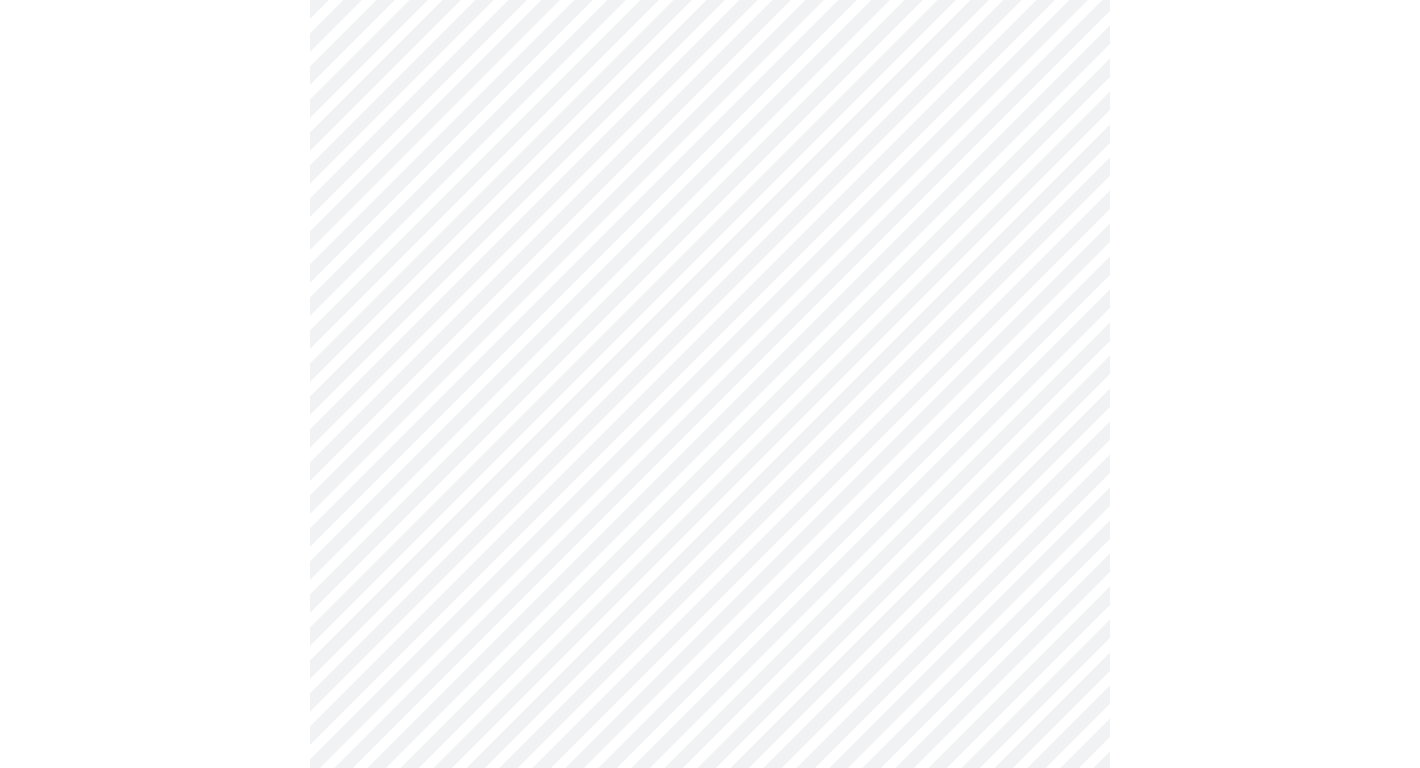 scroll, scrollTop: 1048, scrollLeft: 0, axis: vertical 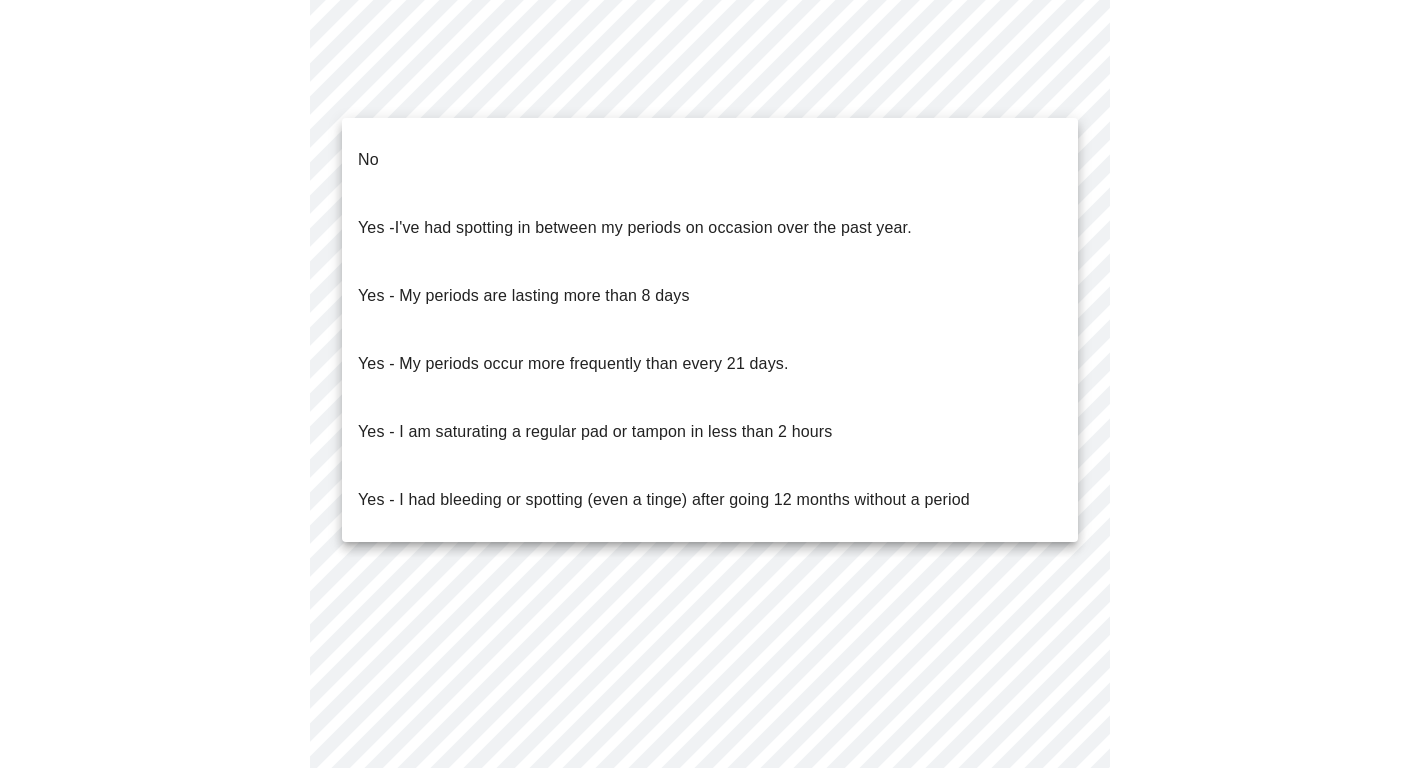 click on "MyMenopauseRx Appointments Messaging Labs Uploads Medications Community Refer a Friend Hi [FIRST]   Intake Questions for [DAY], [MONTH] [DAY] [YEAR] @ [TIME]-[TIME] [TIMEZONE] 4  /  13 Settings Billing Invoices Log out No
Yes -  I've had spotting in between my periods on occasion over the past year.
Yes - My periods are lasting more than 8 days
Yes - My periods occur more frequently than every 21 days.
Yes - I am saturating a regular pad or tampon in less than 2 hours
Yes - I had bleeding or spotting (even a tinge) after going 12 months without a period" at bounding box center [710, -94] 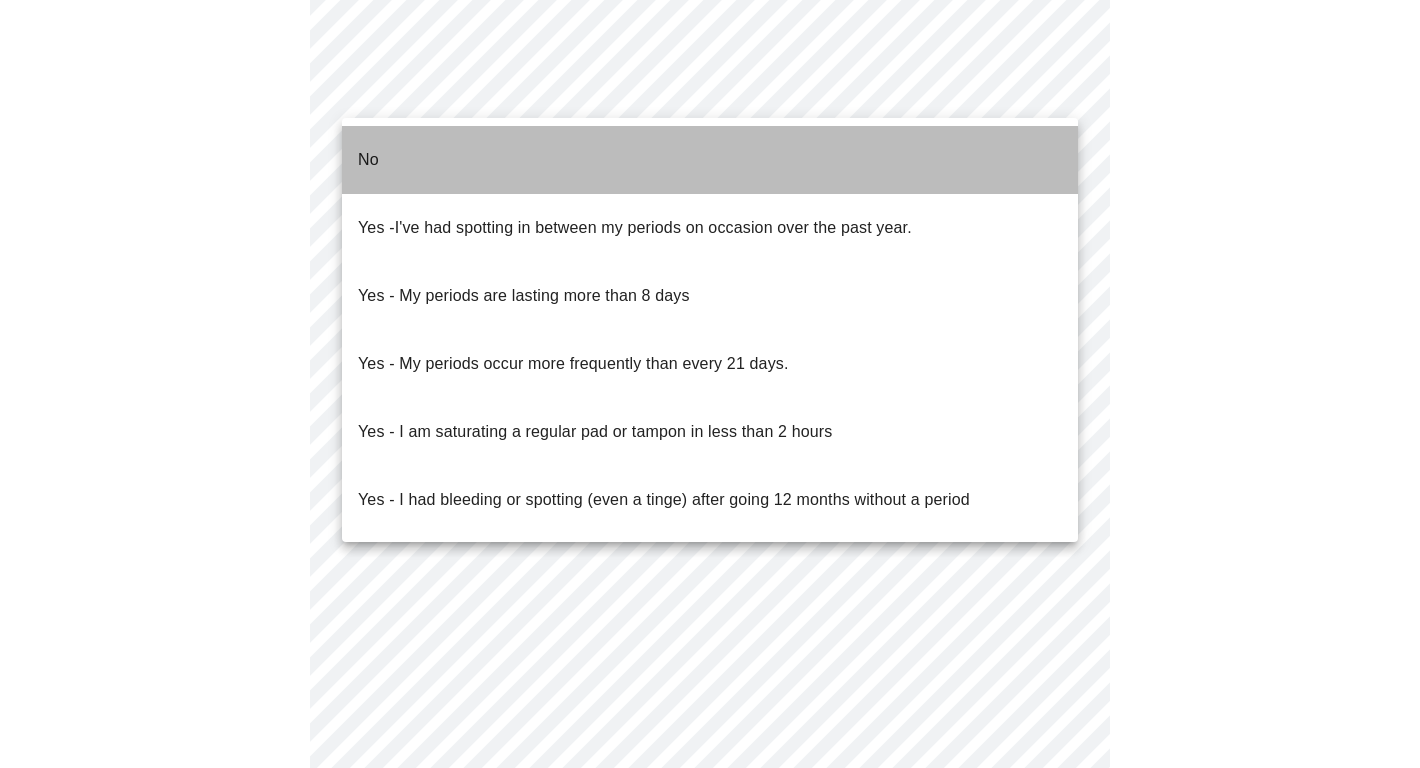 click on "No" at bounding box center [710, 160] 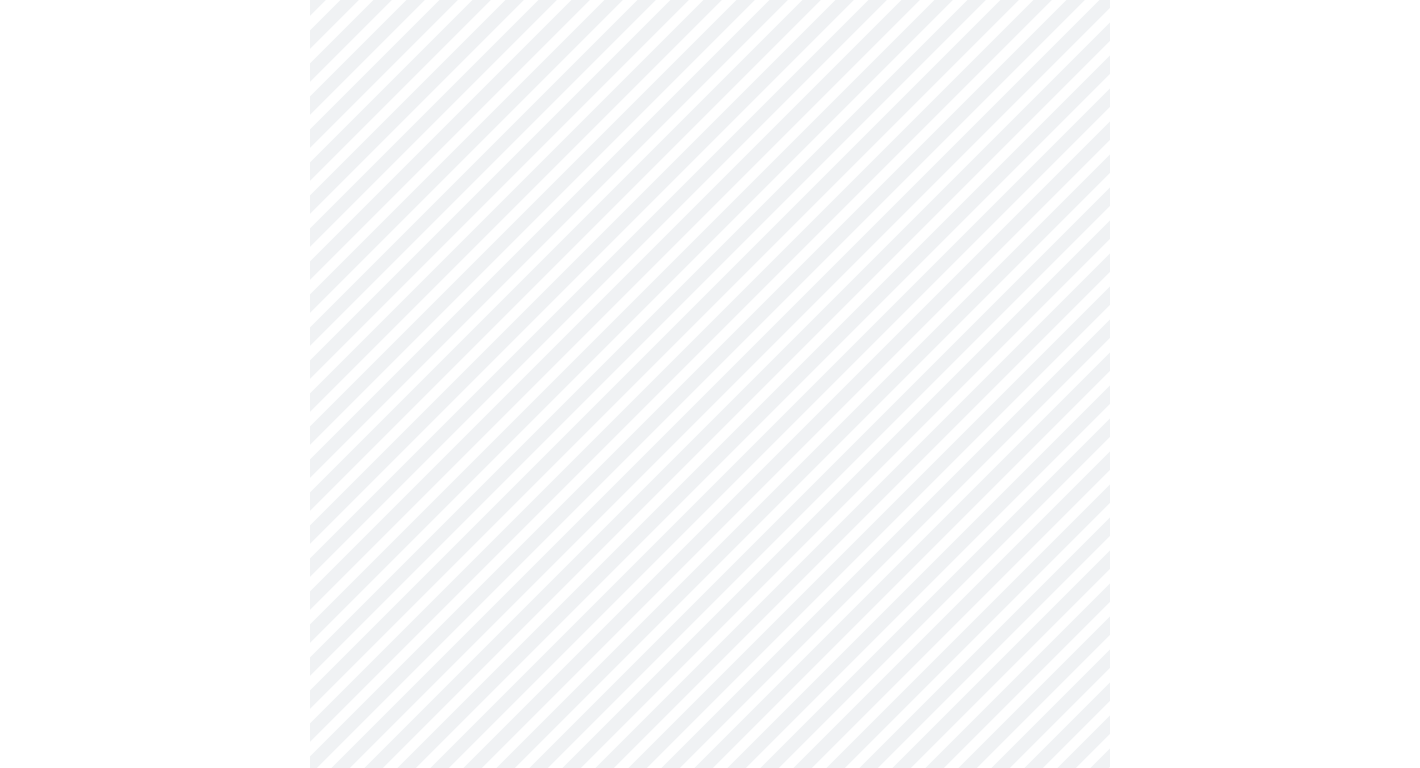 click on "MyMenopauseRx Appointments Messaging Labs Uploads Medications Community Refer a Friend Hi [FIRST]   Intake Questions for [DAY], [MONTH] [DAY] [YEAR] @ [TIME]-[TIME] [TIMEZONE] 4  /  13 Settings Billing Invoices Log out" at bounding box center [710, -100] 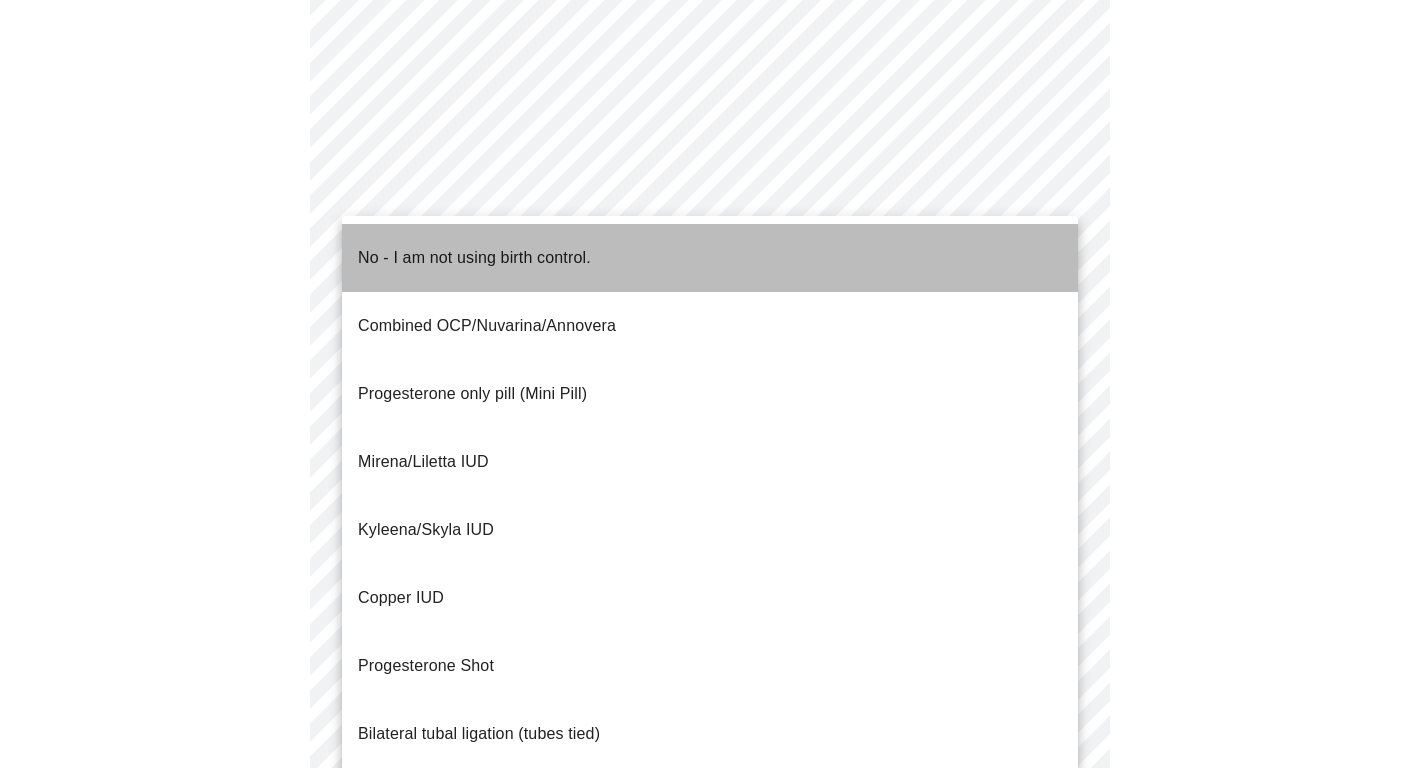 click on "No - I am not using birth control." at bounding box center [474, 258] 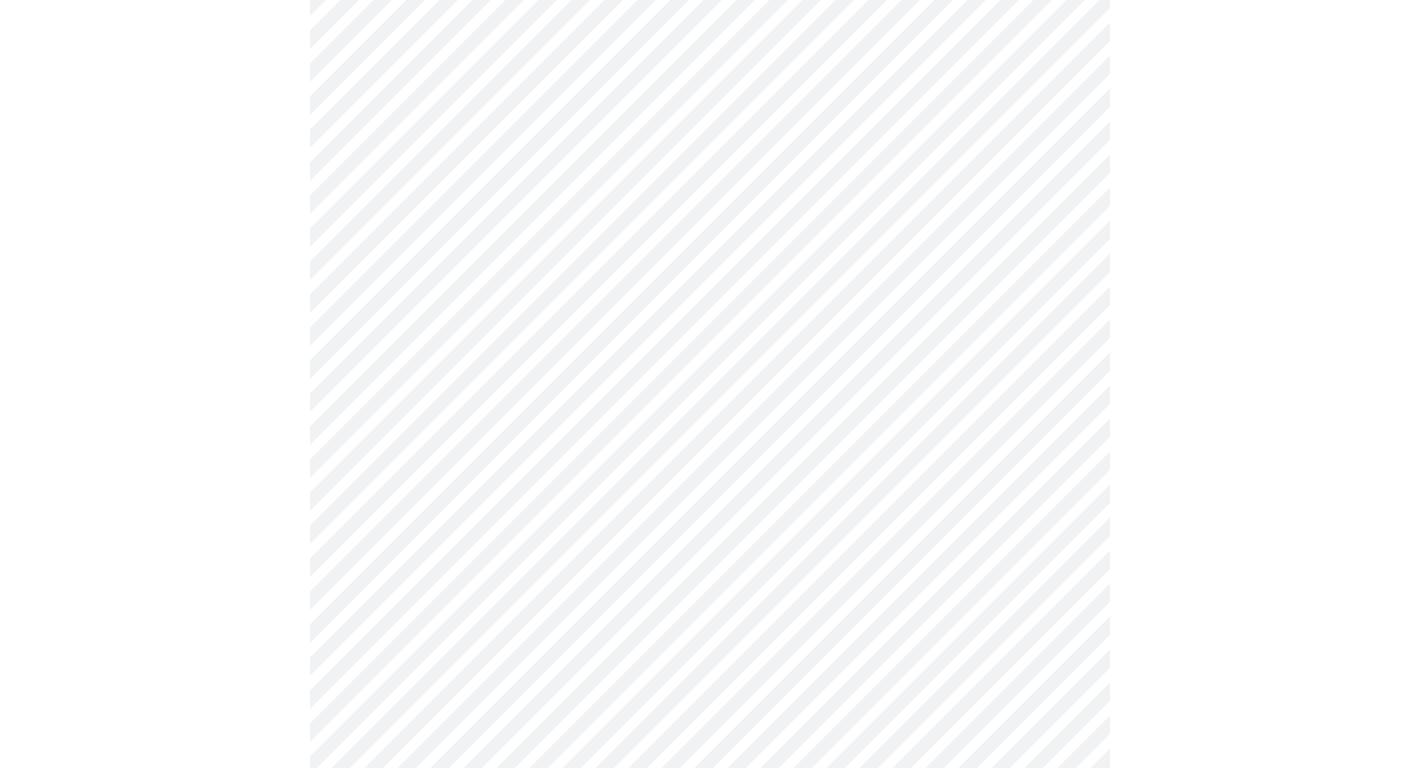 scroll, scrollTop: 1101, scrollLeft: 0, axis: vertical 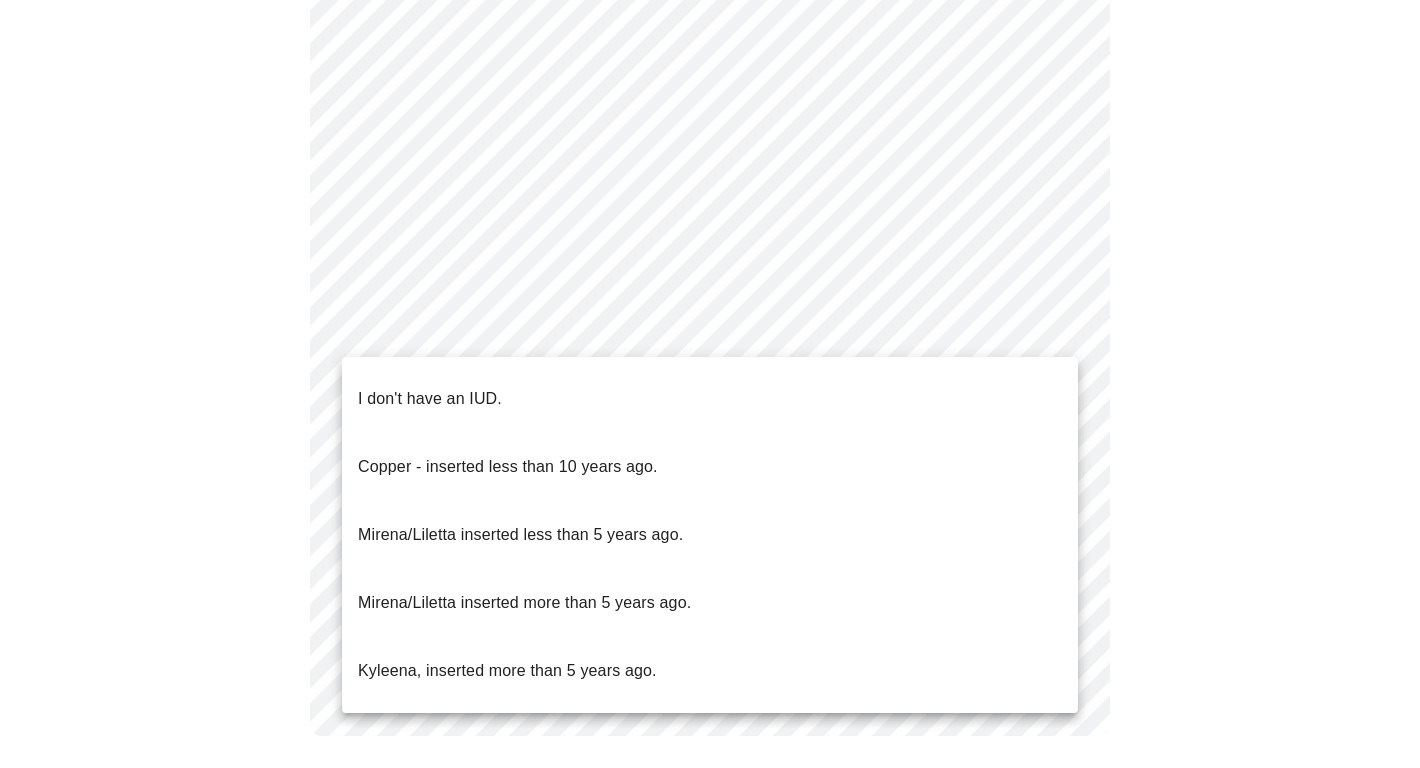 click on "MyMenopauseRx Appointments Messaging Labs Uploads Medications Community Refer a Friend Hi [FIRST]   Intake Questions for [DAY], [MONTH] [DAY] [YEAR] @ [TIME]-[TIME] [TIMEZONE] 4  /  13 Settings Billing Invoices Log out No
Yes -  I've had spotting in between my periods on occasion over the past year.
Yes - My periods are lasting more than 8 days
Yes - My periods occur more frequently than every 21 days.
Yes - I am saturating a regular pad or tampon in less than 2 hours
Yes - I had bleeding or spotting (even a tinge) after going 12 months without a period" at bounding box center [710, -159] 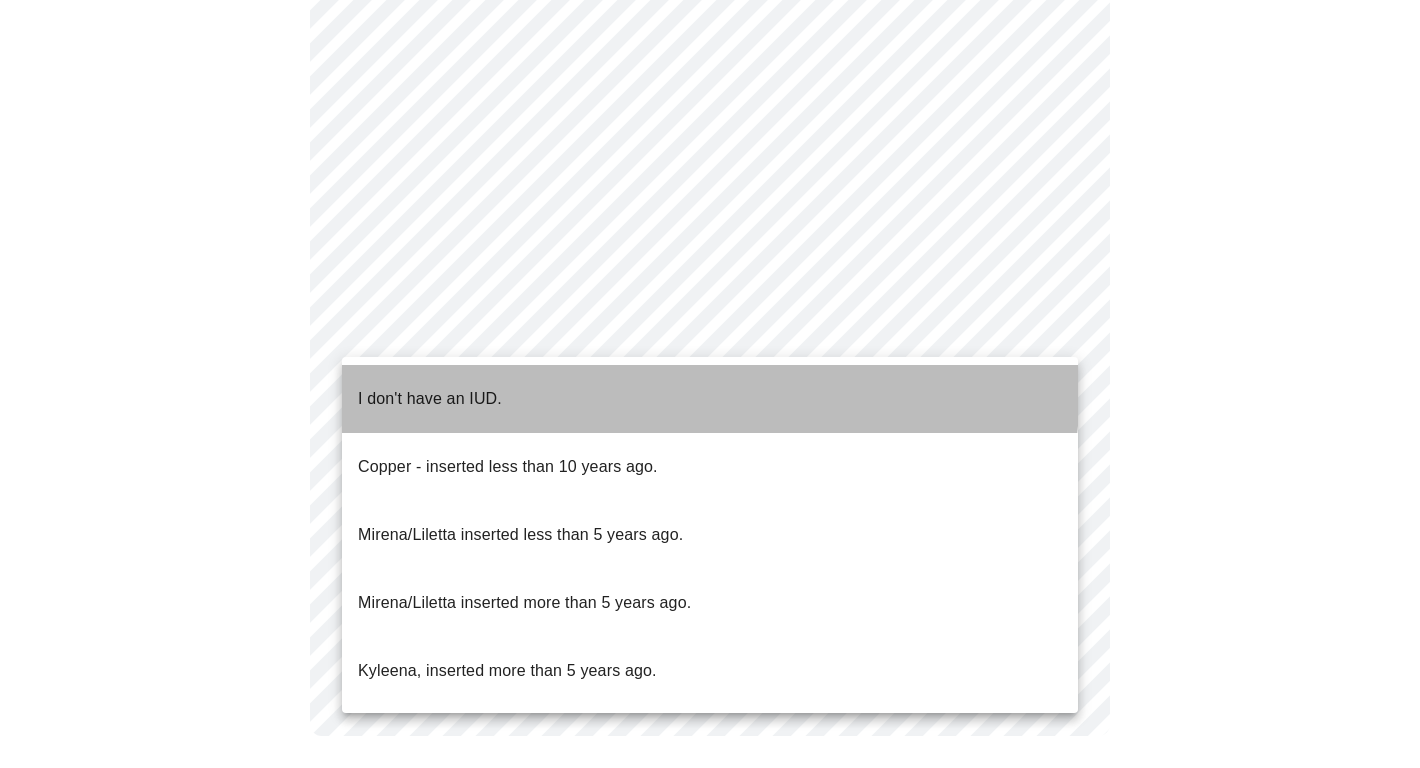 click on "I don't have an IUD." at bounding box center [710, 399] 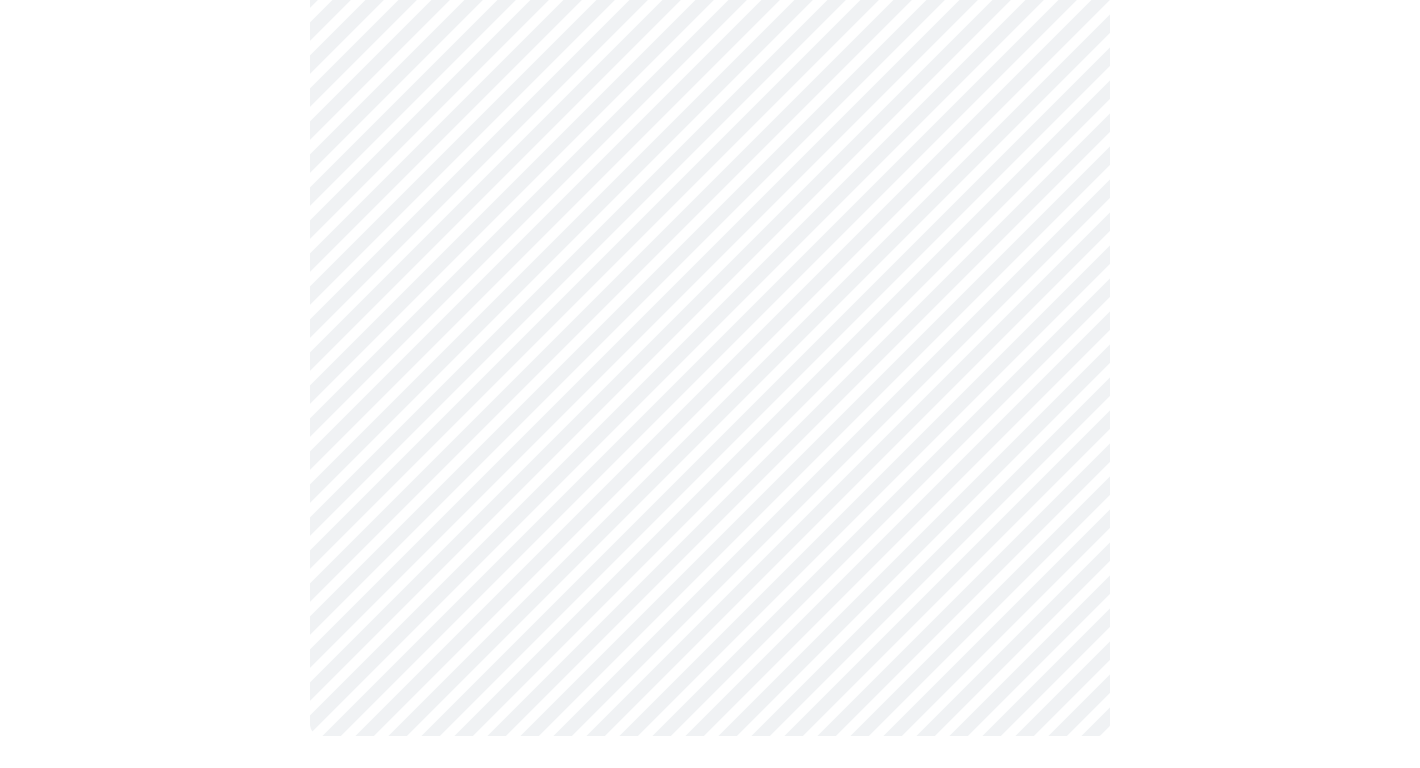 click on "MyMenopauseRx Appointments Messaging Labs Uploads Medications Community Refer a Friend Hi [FIRST]   Intake Questions for [DAY], [MONTH] [DAY] [YEAR] @ [TIME]-[TIME] [TIMEZONE] 4  /  13 Settings Billing Invoices Log out" at bounding box center [710, -153] 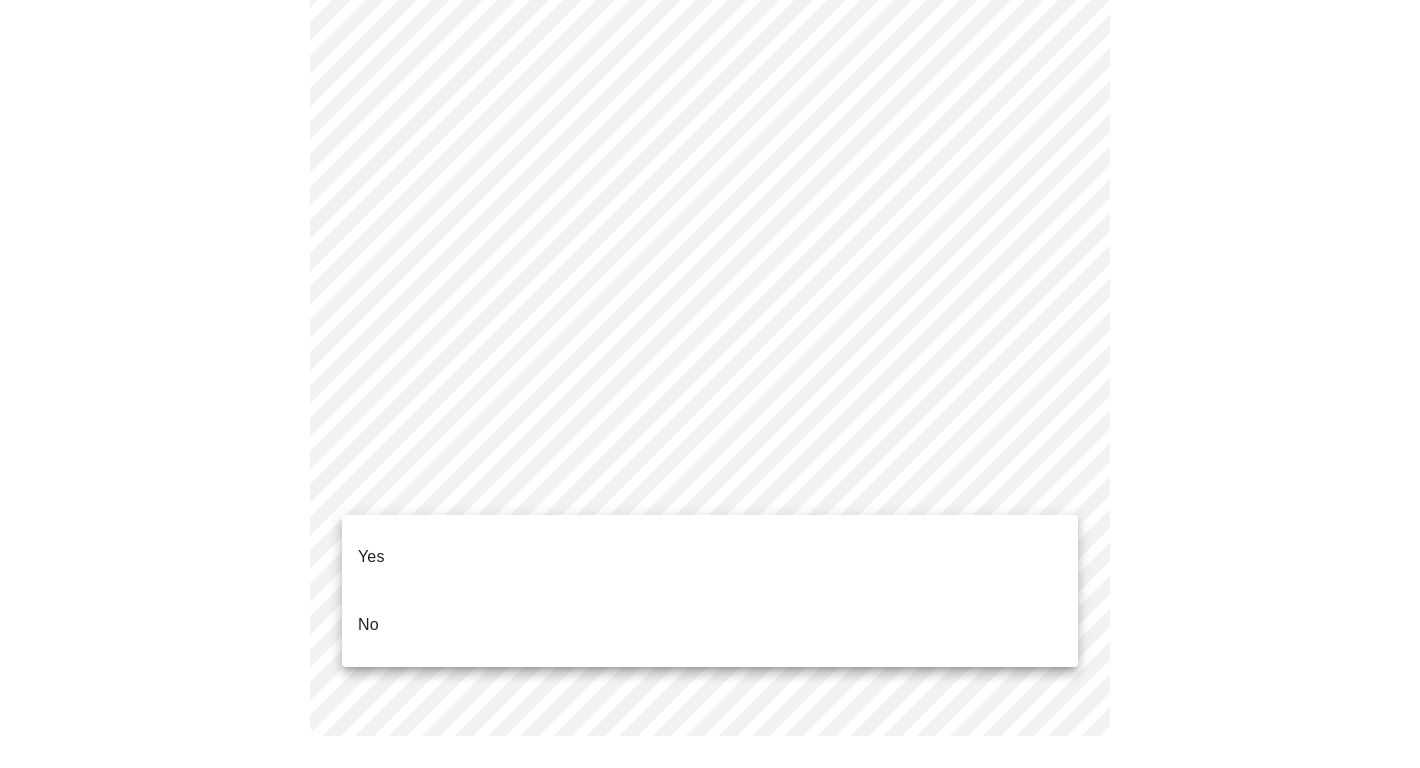 click on "No" at bounding box center (710, 625) 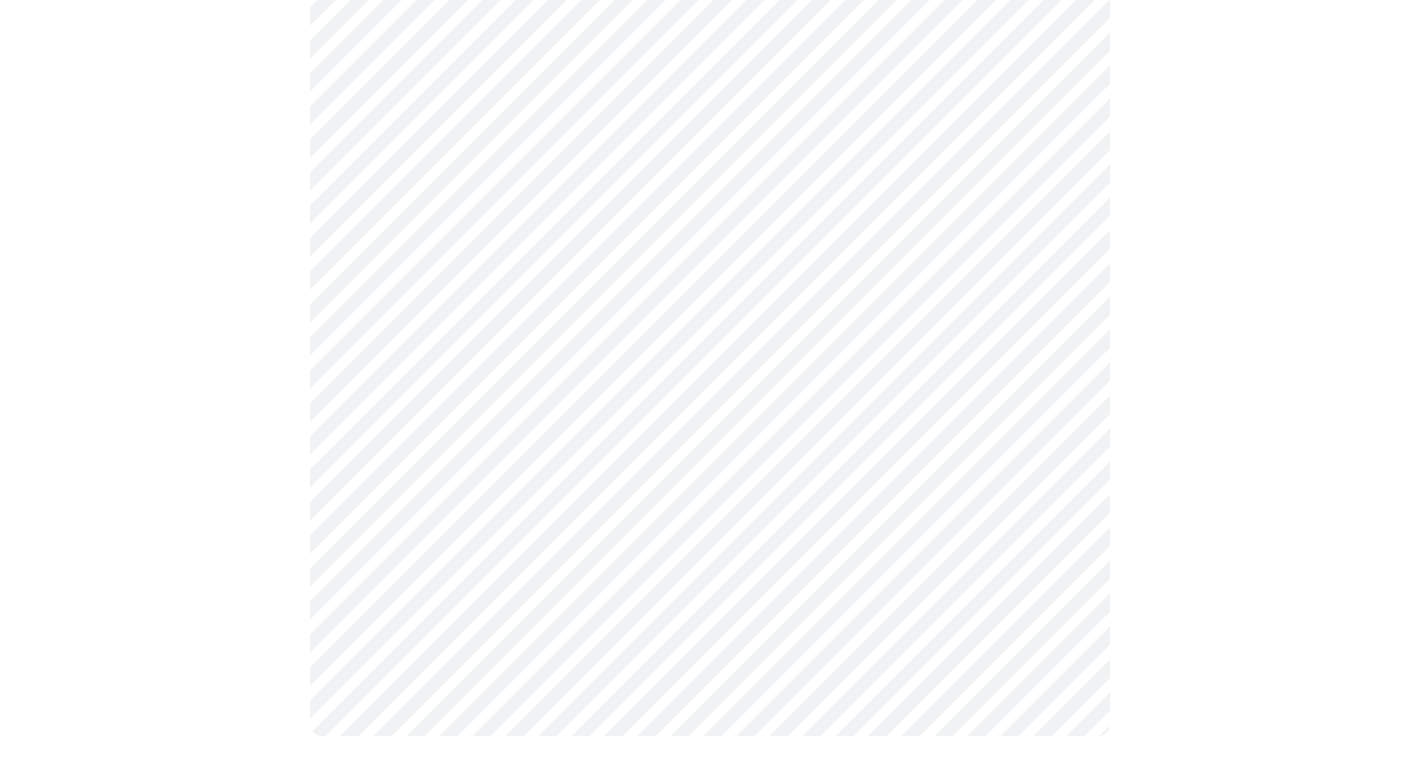 scroll, scrollTop: 5516, scrollLeft: 0, axis: vertical 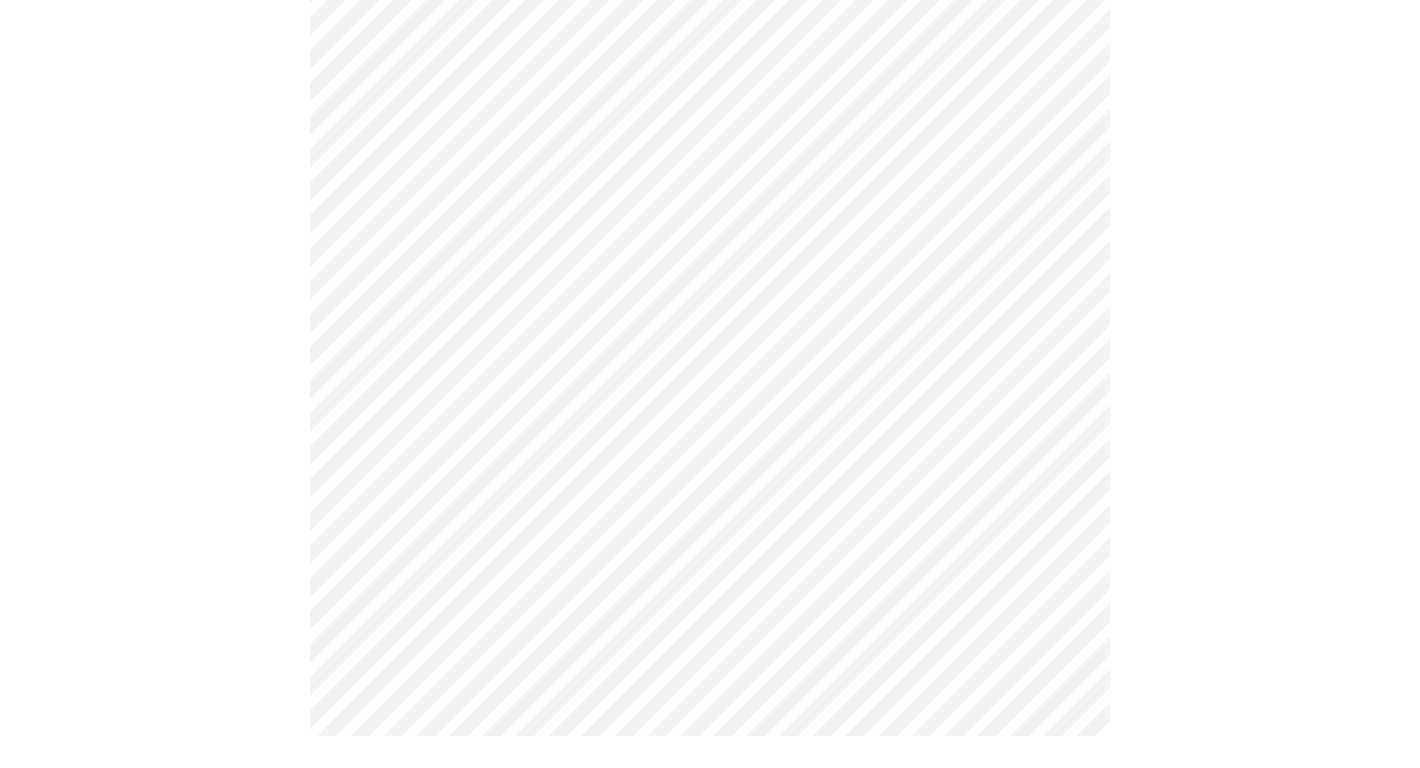 click on "MyMenopauseRx Appointments Messaging Labs Uploads Medications Community Refer a Friend Hi [FIRST]   Intake Questions for [DAY], [MONTH] [DAY] [YEAR] @ [TIME]-[TIME] [TIMEZONE] 7  /  13 Settings Billing Invoices Log out" at bounding box center (710, -2366) 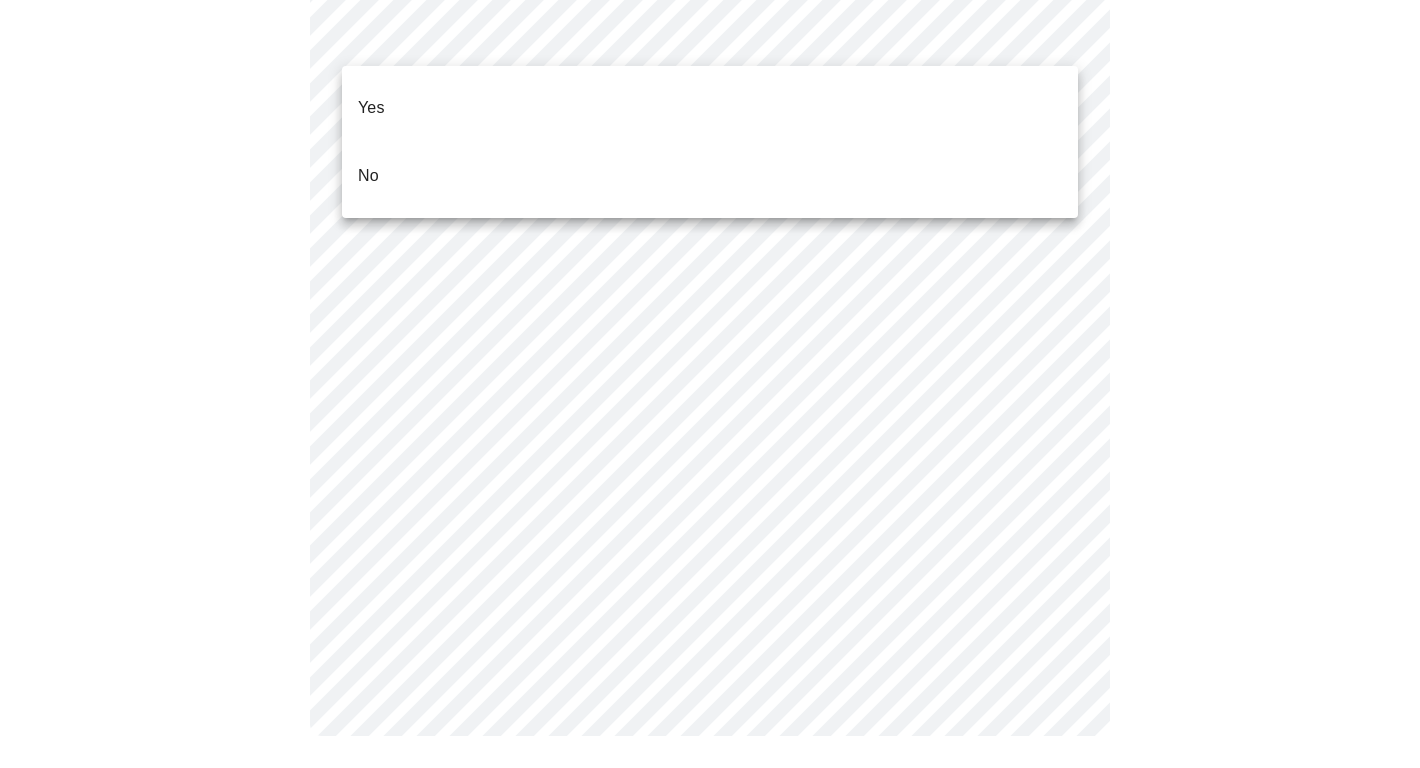 click on "No" at bounding box center (710, 176) 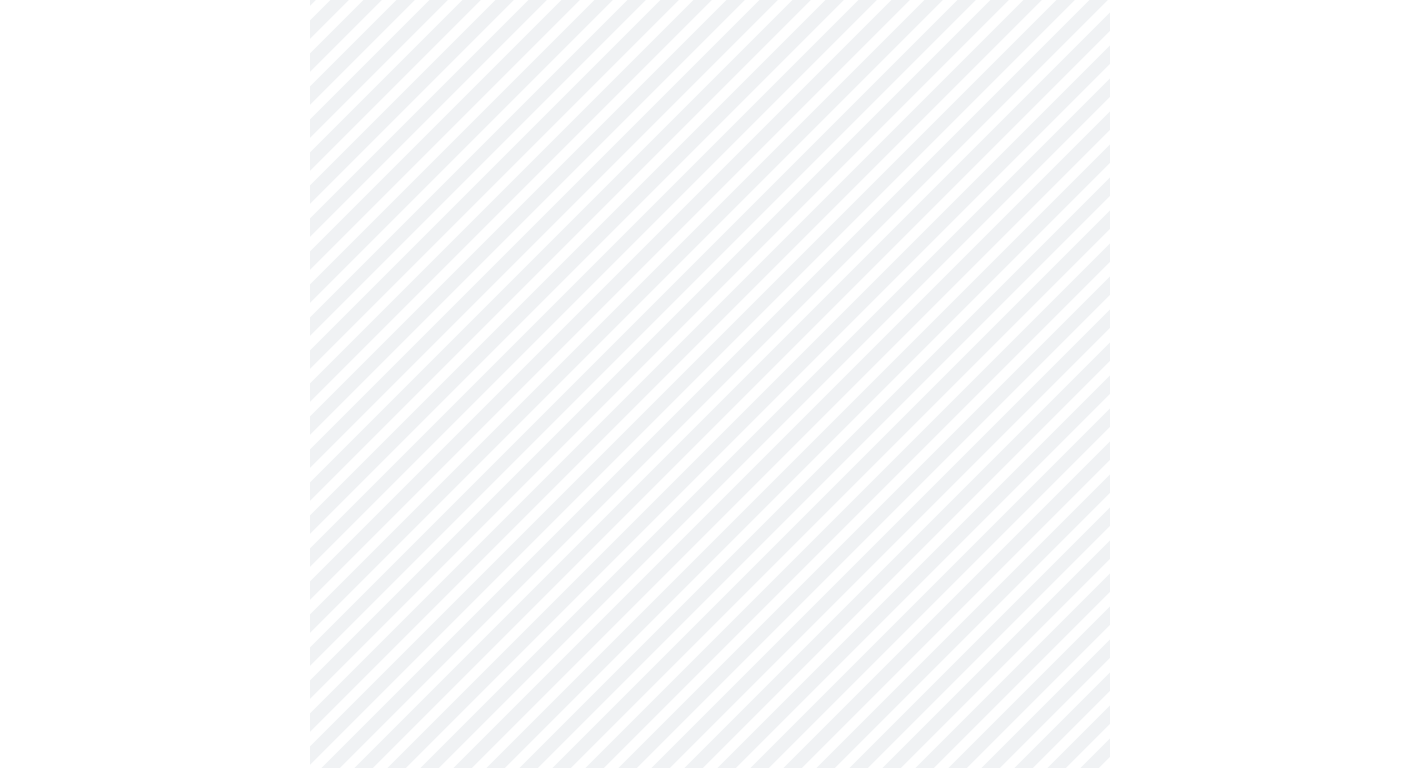 scroll, scrollTop: 1102, scrollLeft: 0, axis: vertical 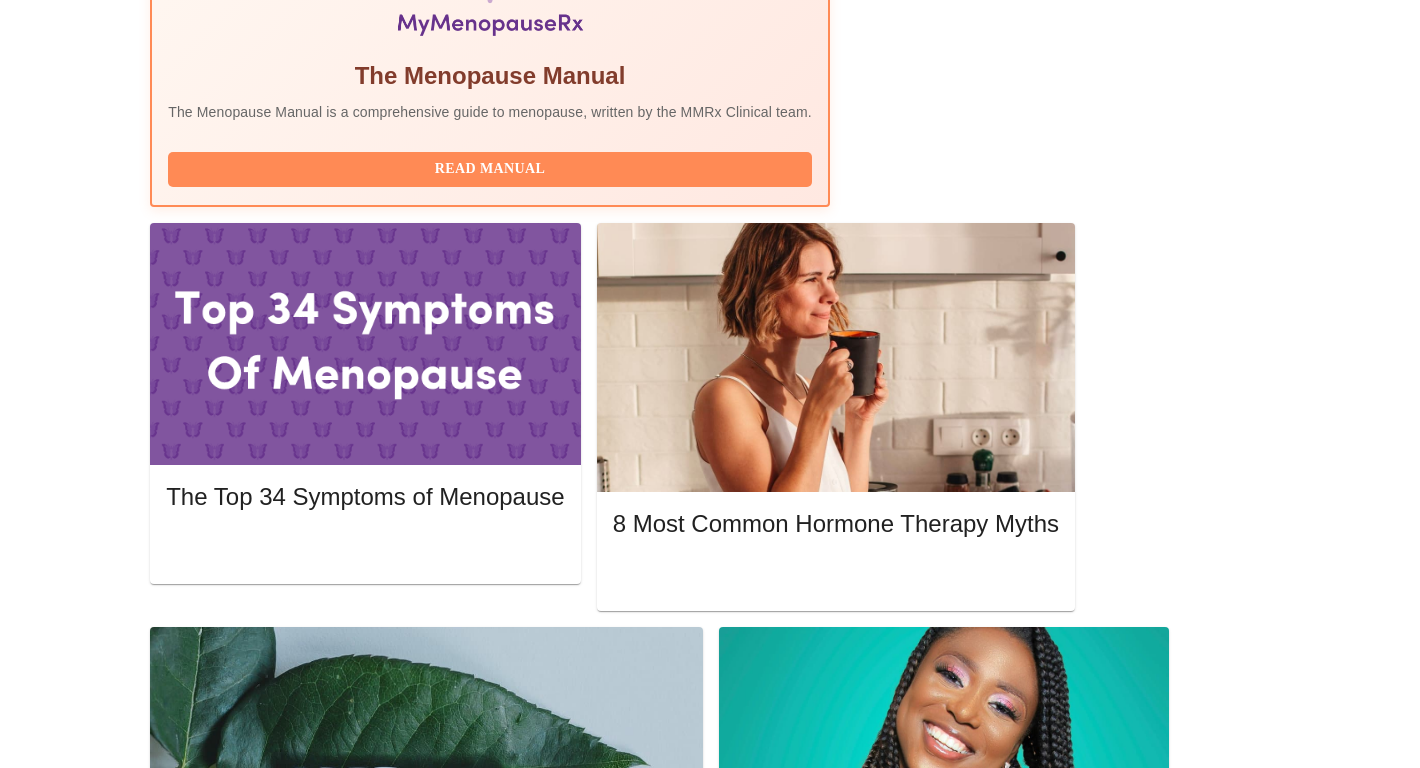 click on "Weight :  [DAY], [MONTH] [DAY] [YEAR] @ [TIME] - [TIME] [TIMEZONE]   with  [FIRST] [LAST], [CREDENTIALS]" at bounding box center (655, 1916) 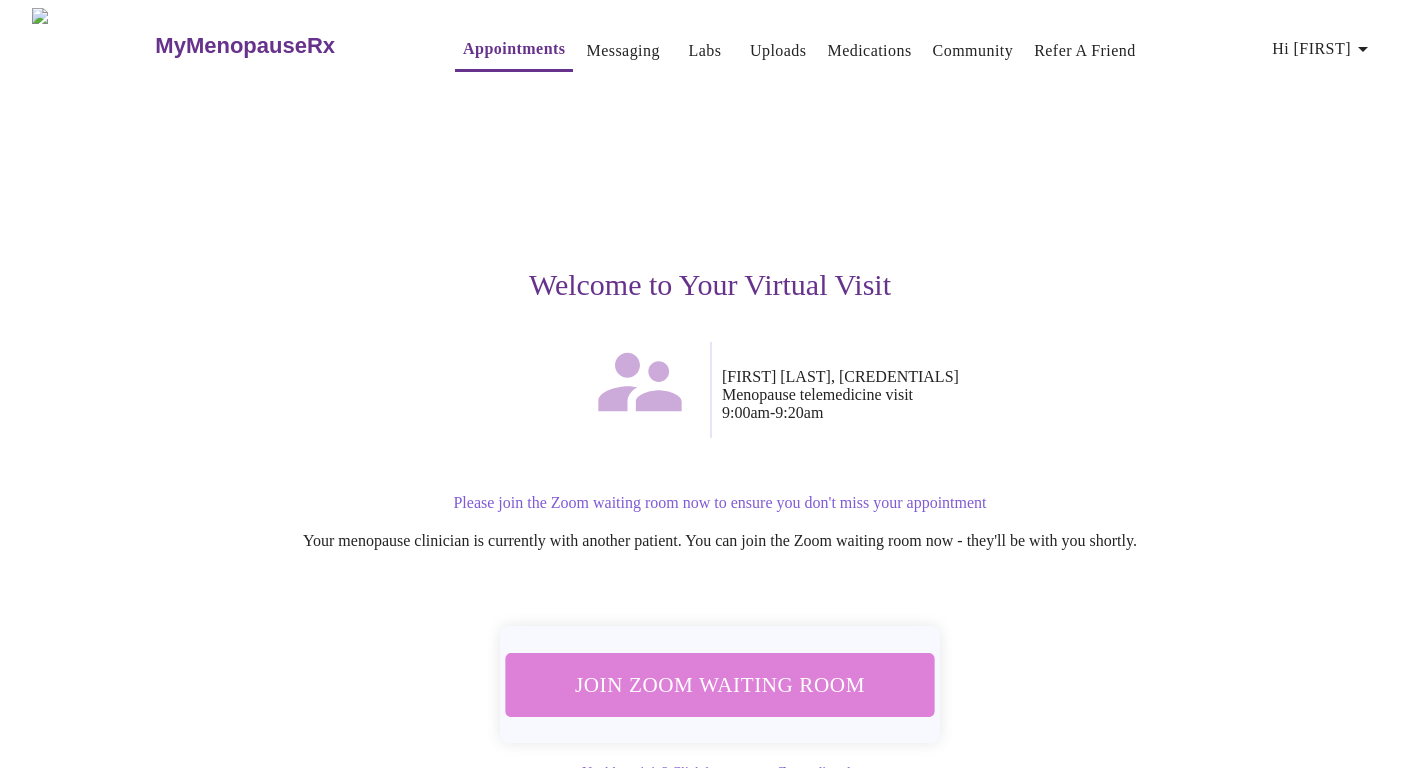click on "Join Zoom Waiting Room" at bounding box center [720, 684] 